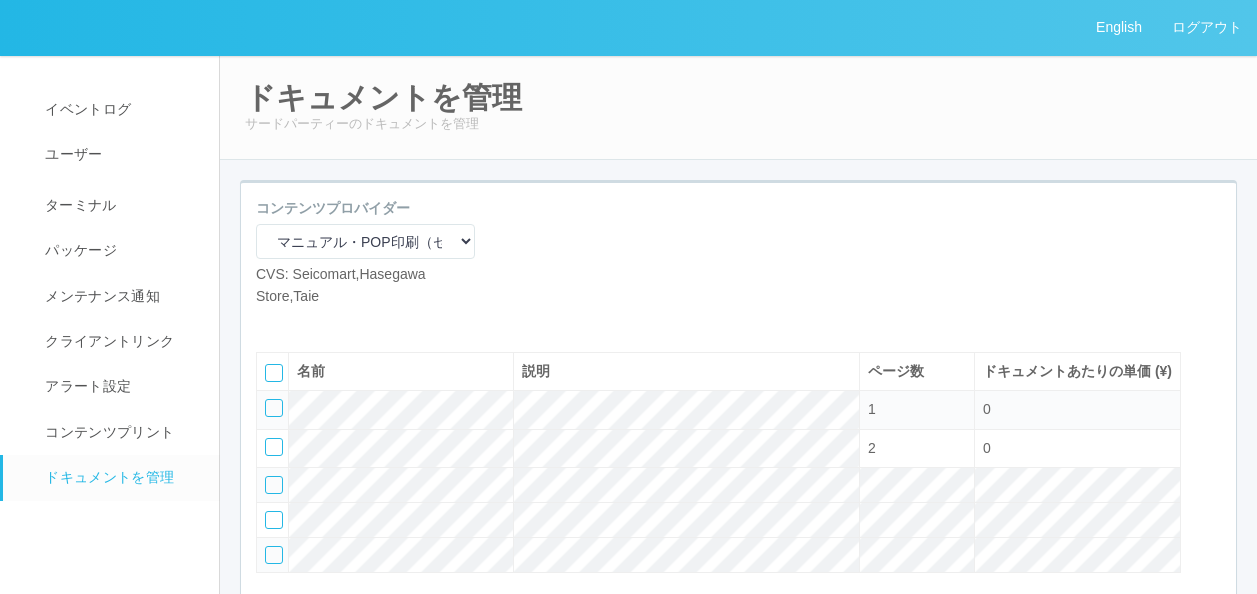 select on "92e33cfa-a397-43d0-aeaa-8a96cbdf4d79" 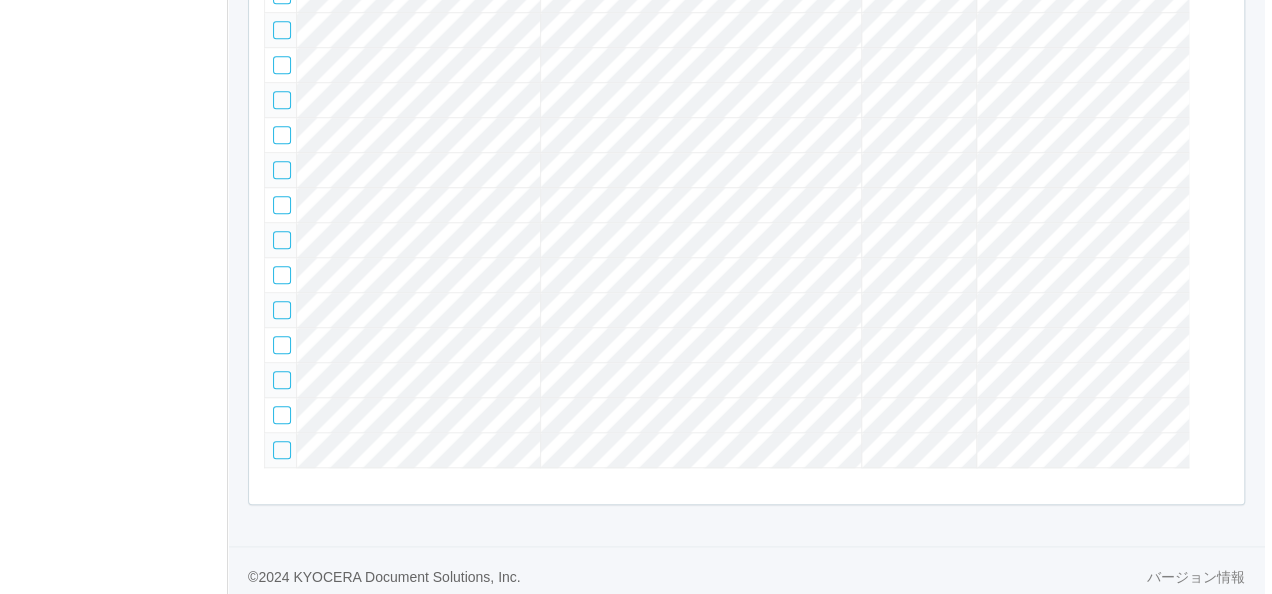 scroll, scrollTop: 120, scrollLeft: 0, axis: vertical 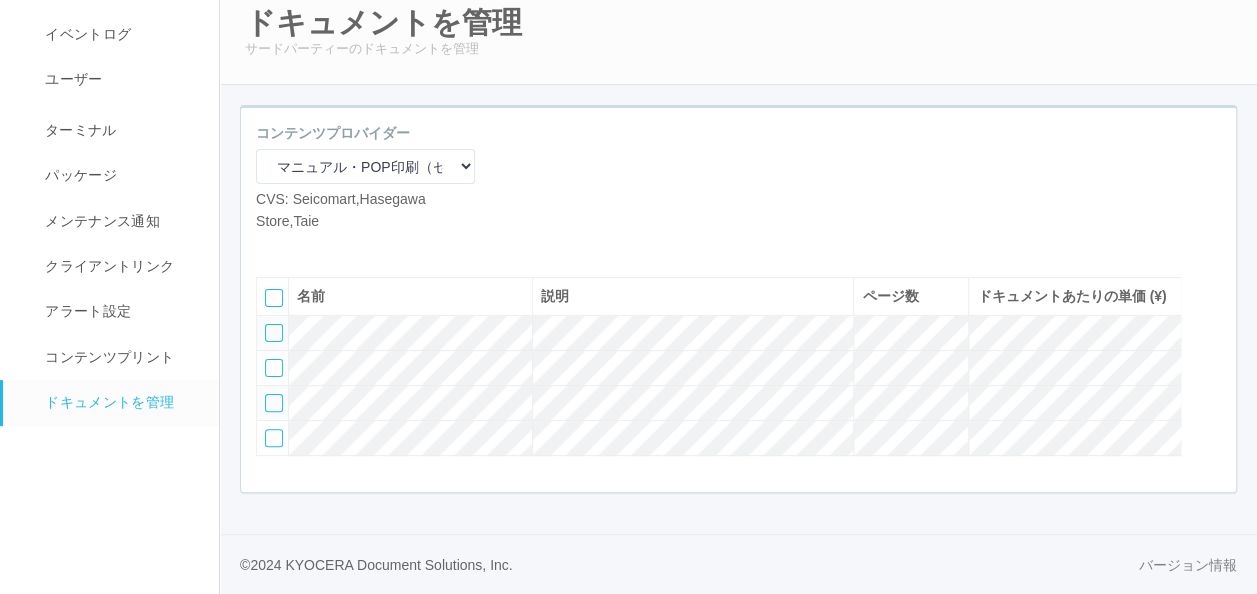 click at bounding box center (271, 247) 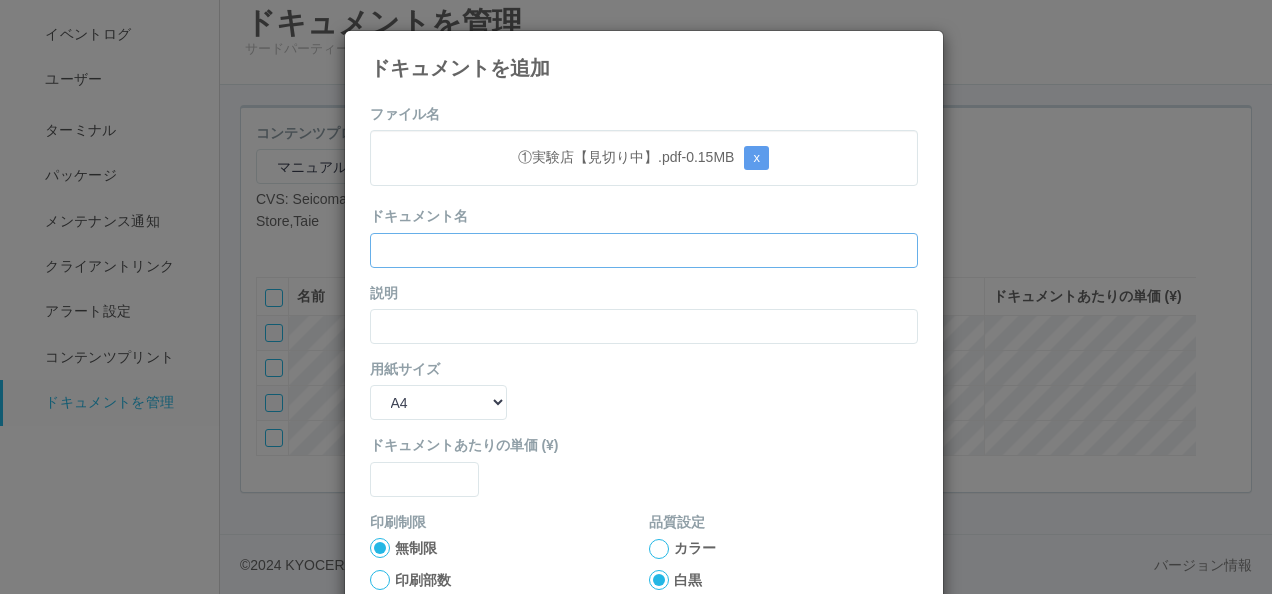 click at bounding box center (644, 250) 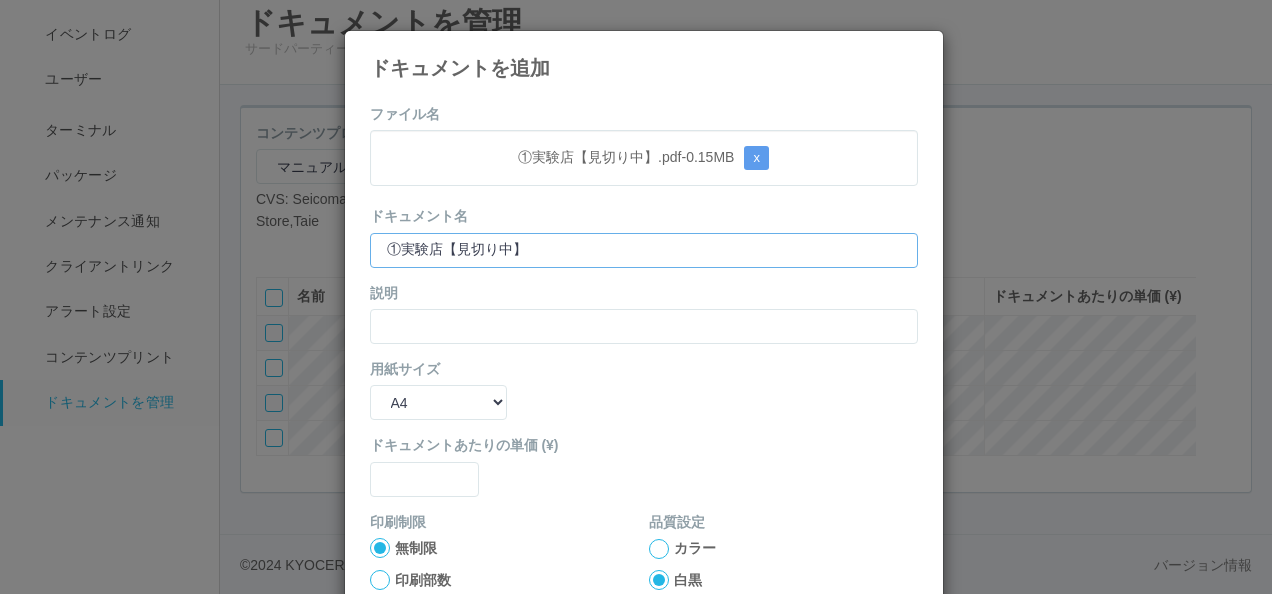 type on "①実験店【見切り中】" 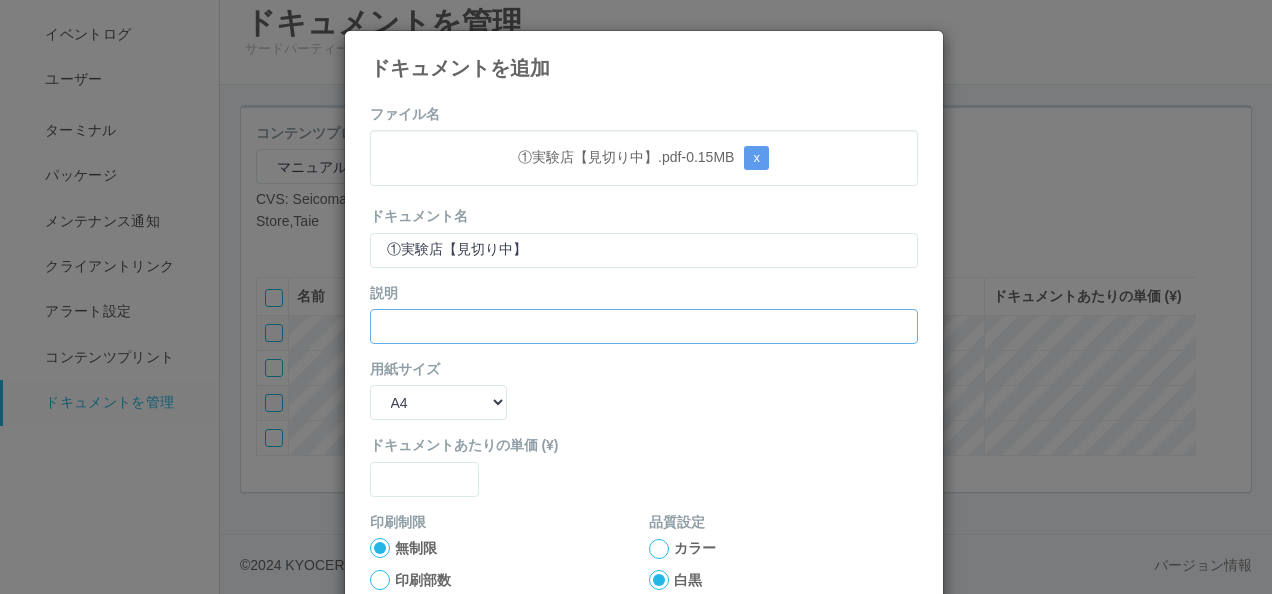 click at bounding box center (644, 326) 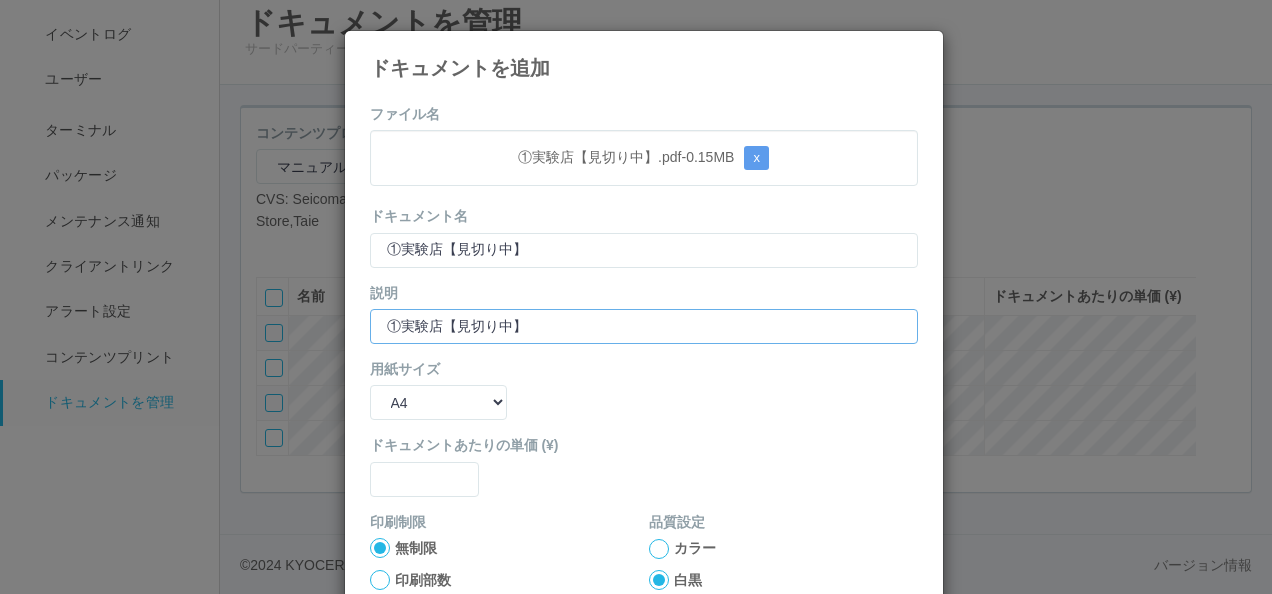 type on "①実験店【見切り中】" 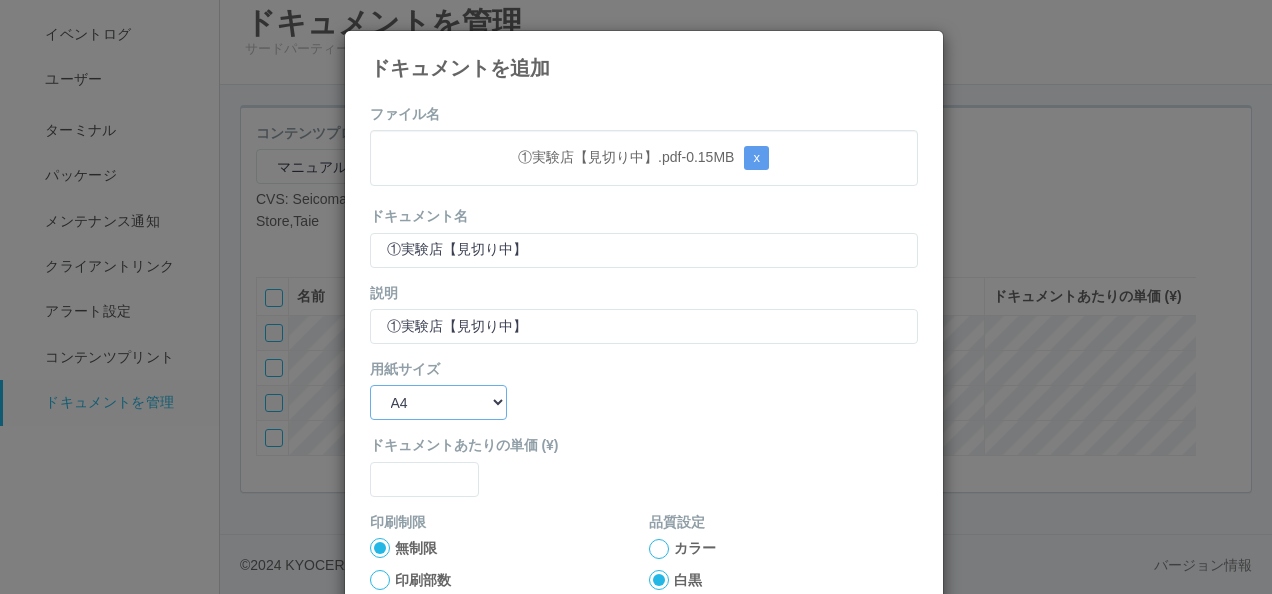 click on "B5 A4 B4 A3" at bounding box center [438, 402] 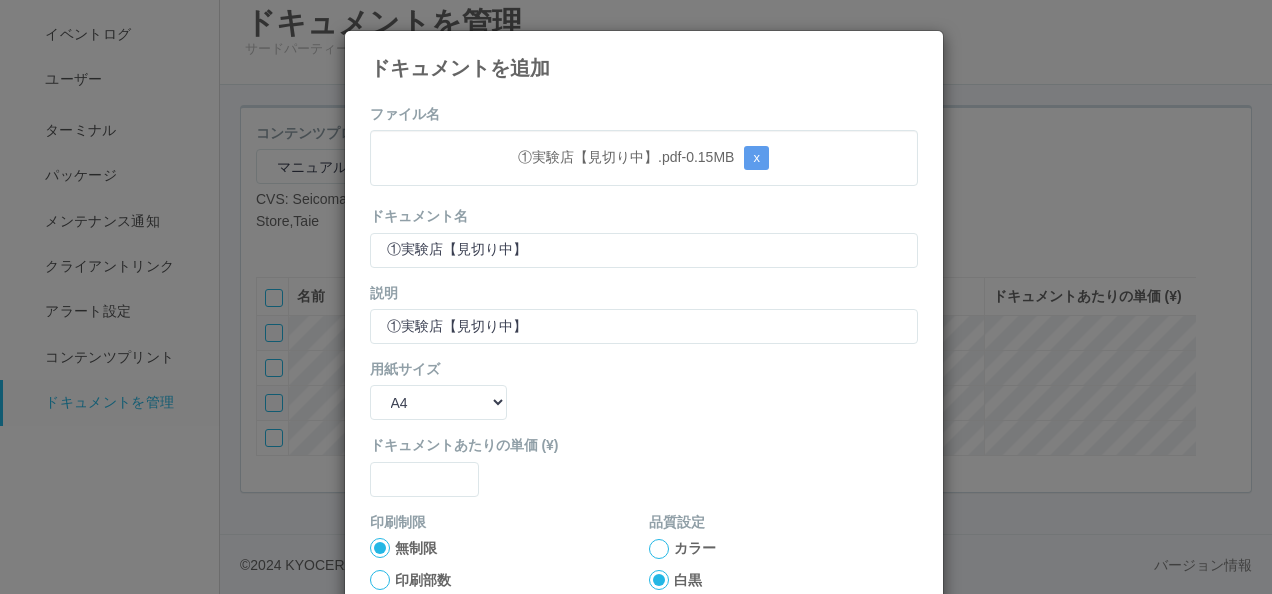 click on "無制限" at bounding box center [504, 548] 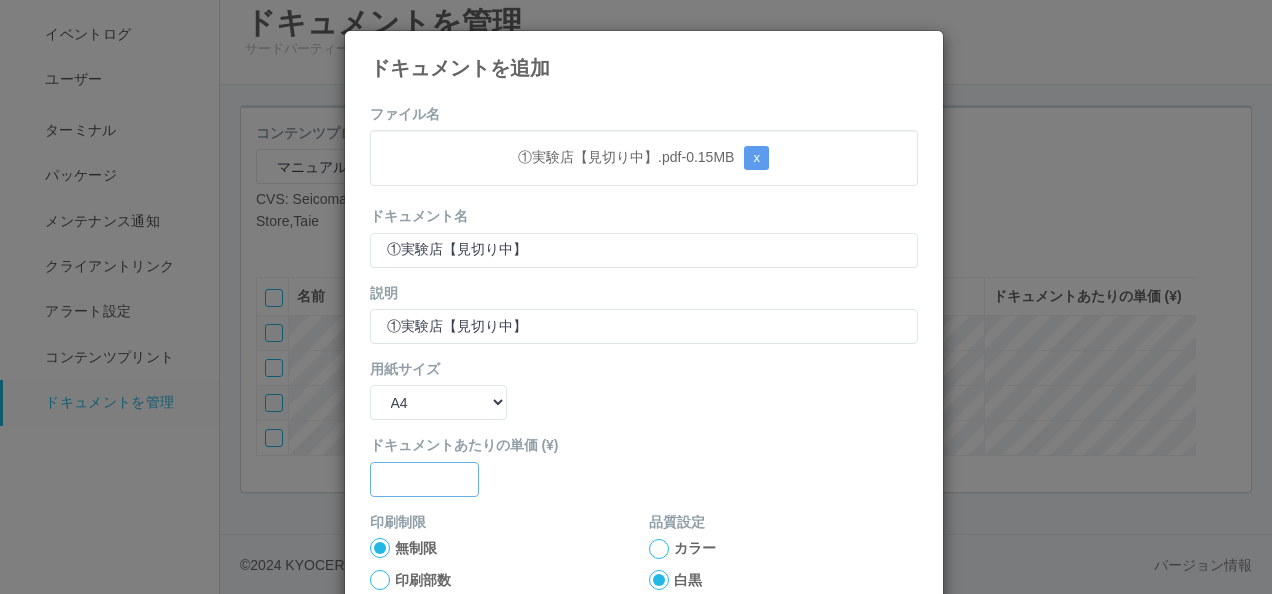 click at bounding box center (425, 479) 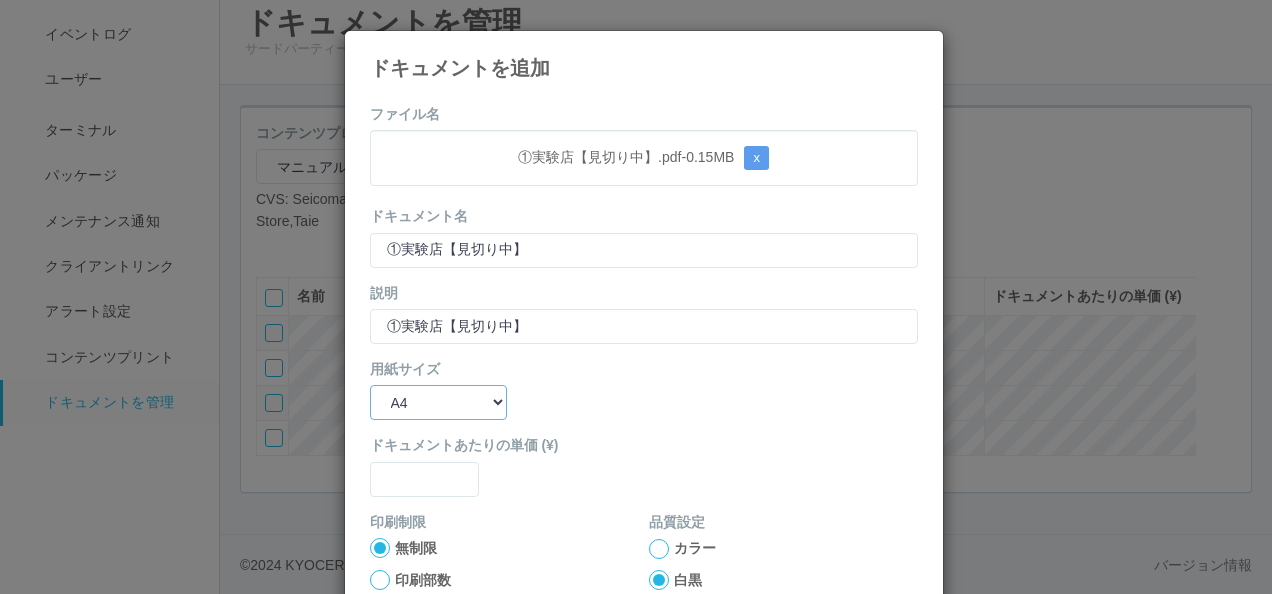click on "B5 A4 B4 A3" at bounding box center [438, 402] 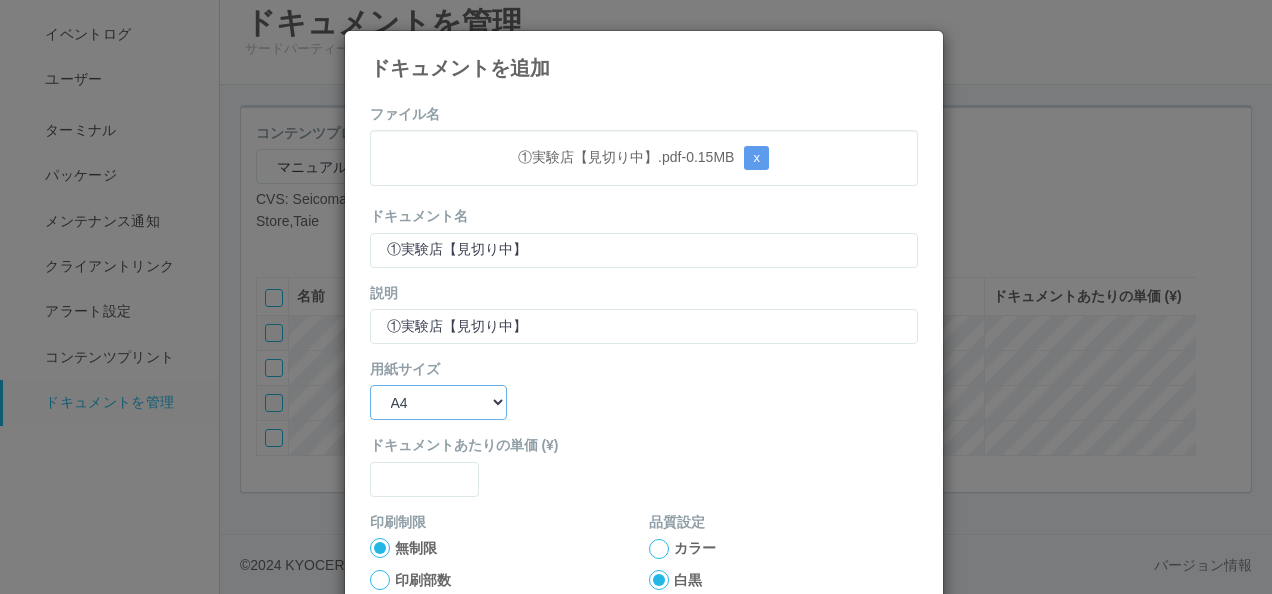 select on "A3" 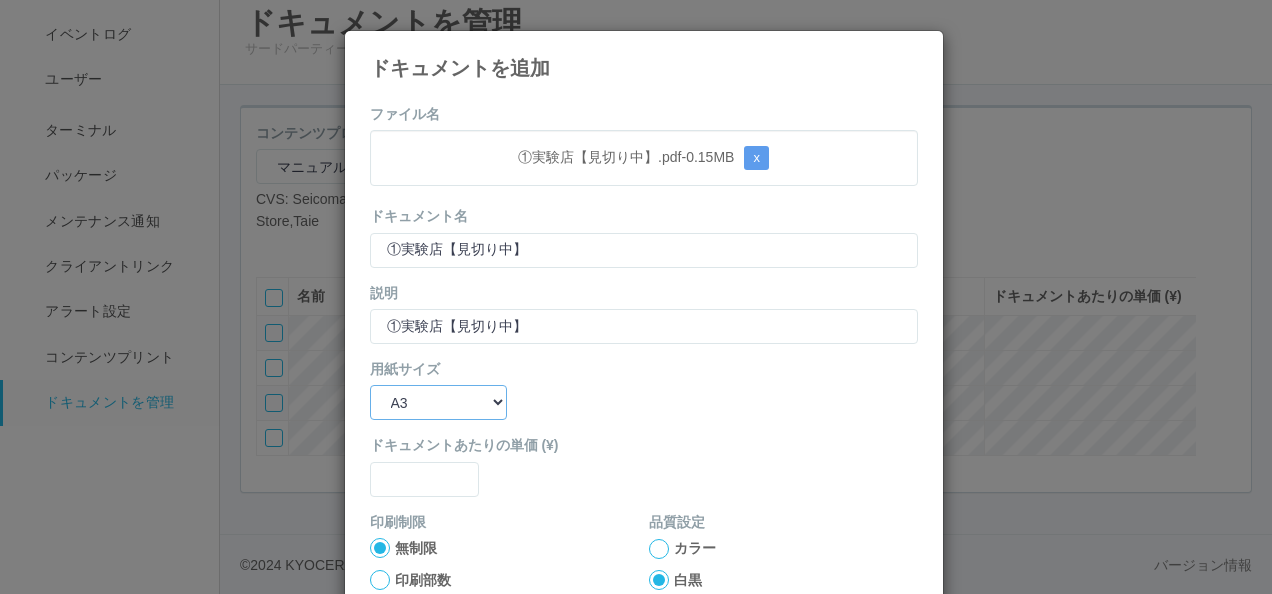 click on "B5 A4 B4 A3" at bounding box center [438, 402] 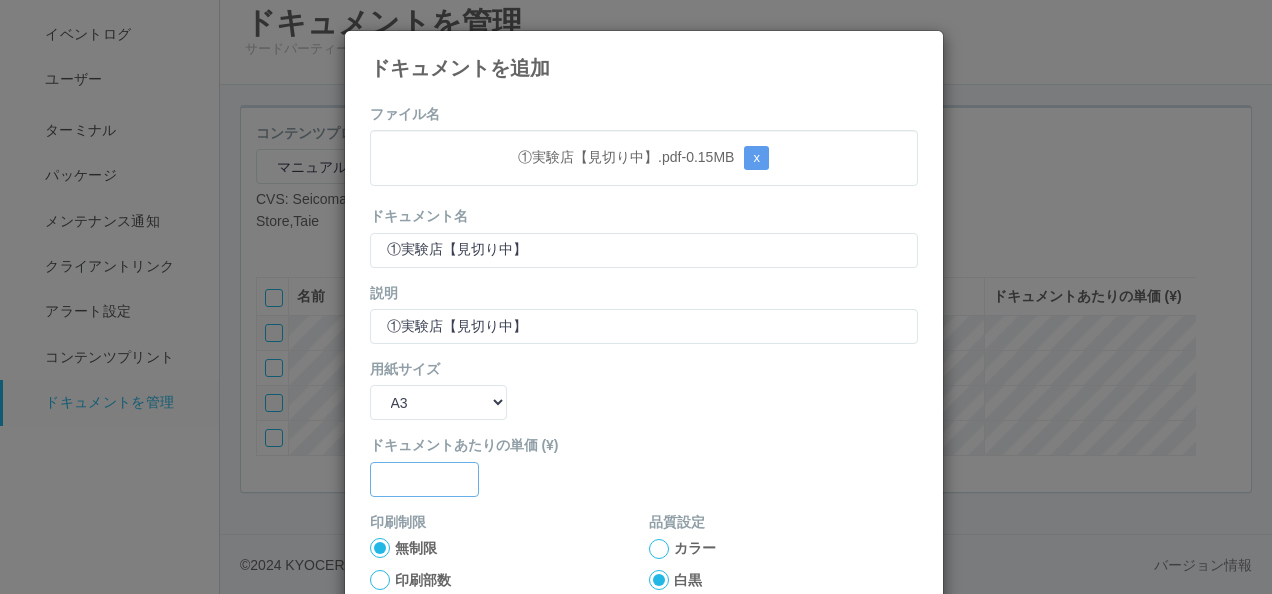 click at bounding box center (425, 479) 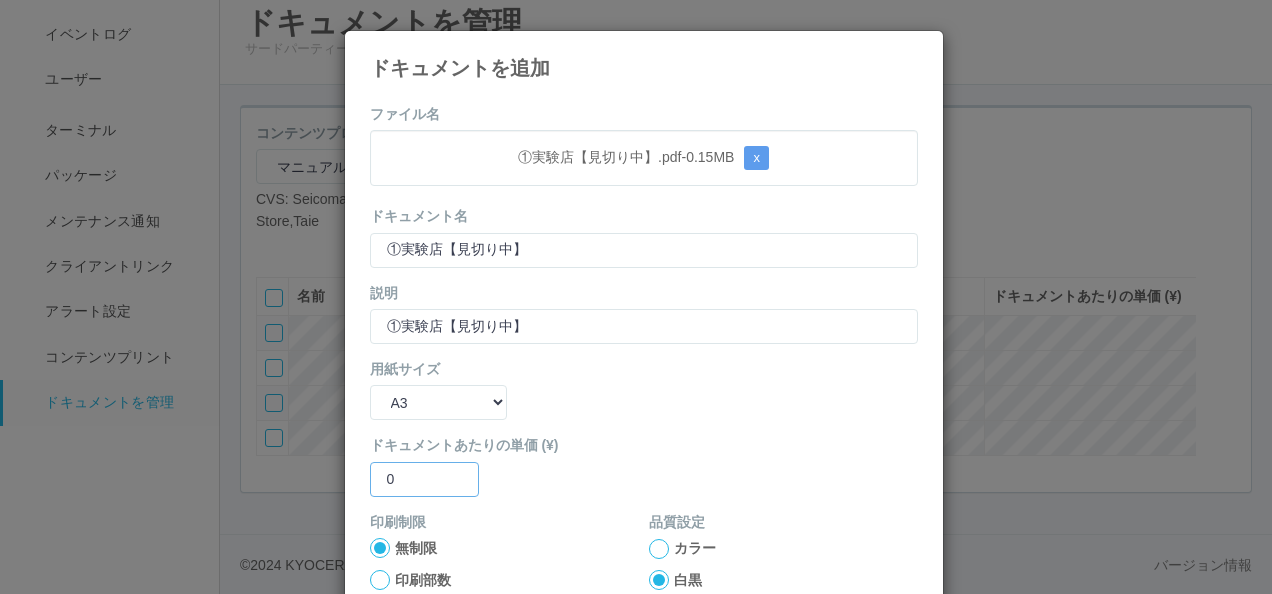 scroll, scrollTop: 200, scrollLeft: 0, axis: vertical 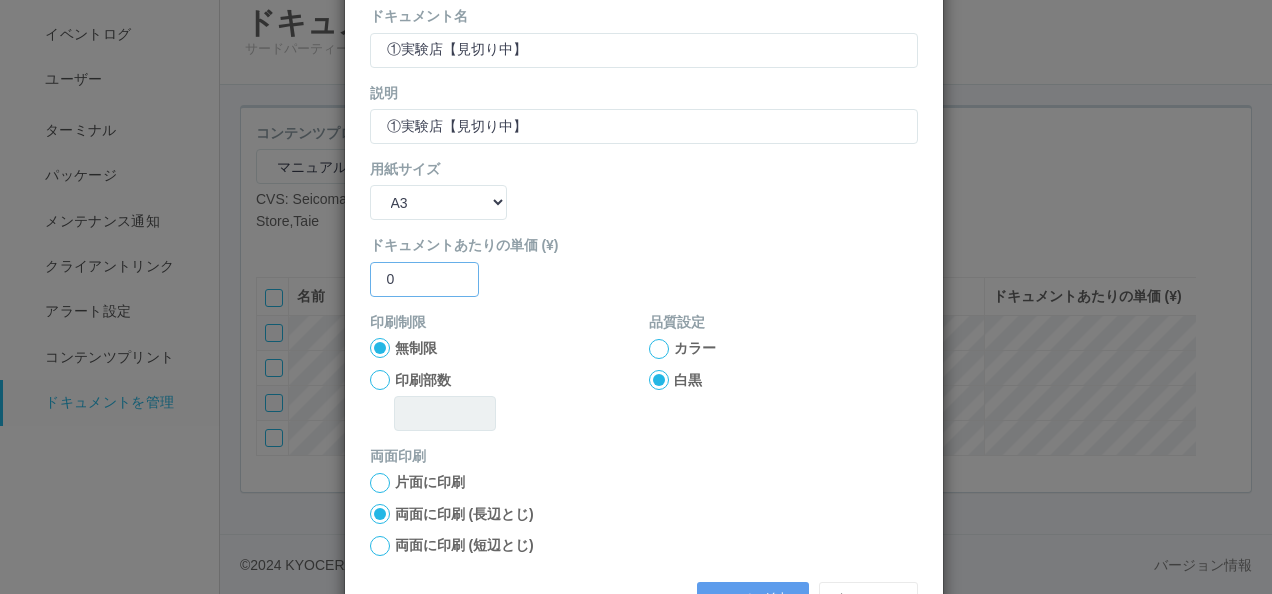 type on "0" 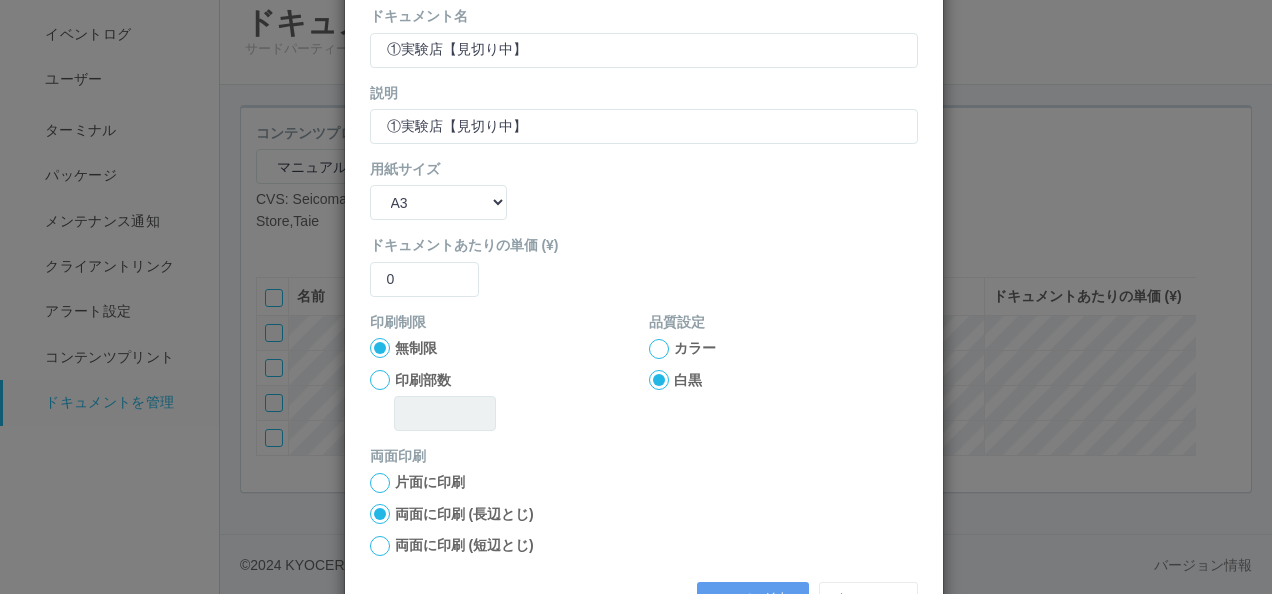 click at bounding box center [659, 349] 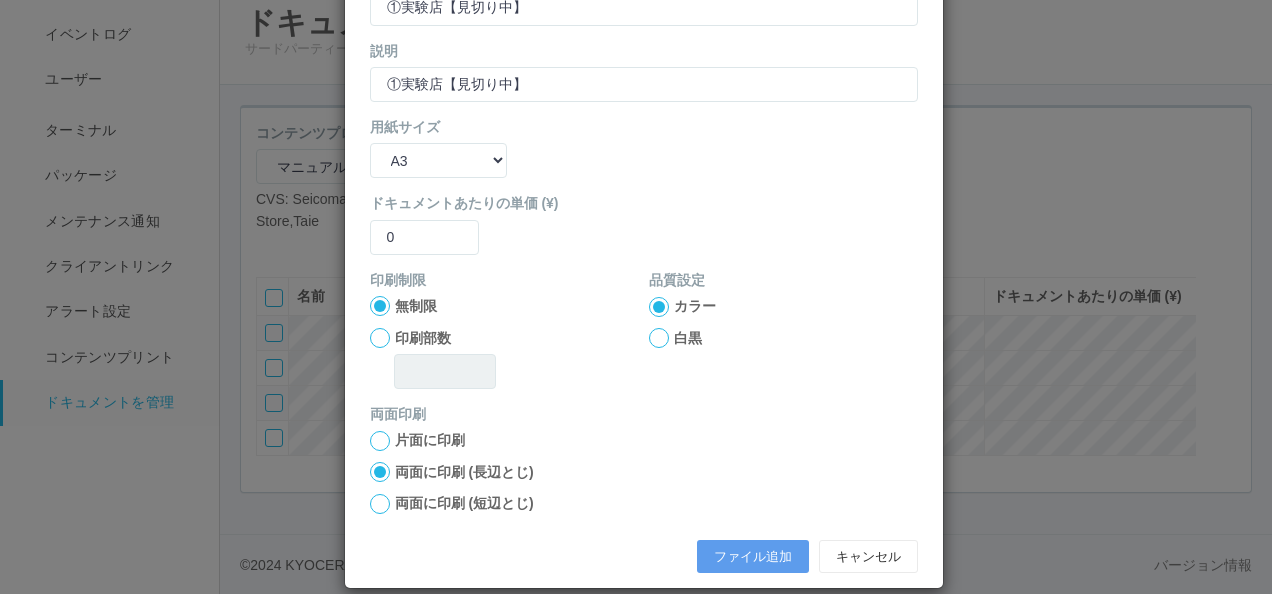 scroll, scrollTop: 264, scrollLeft: 0, axis: vertical 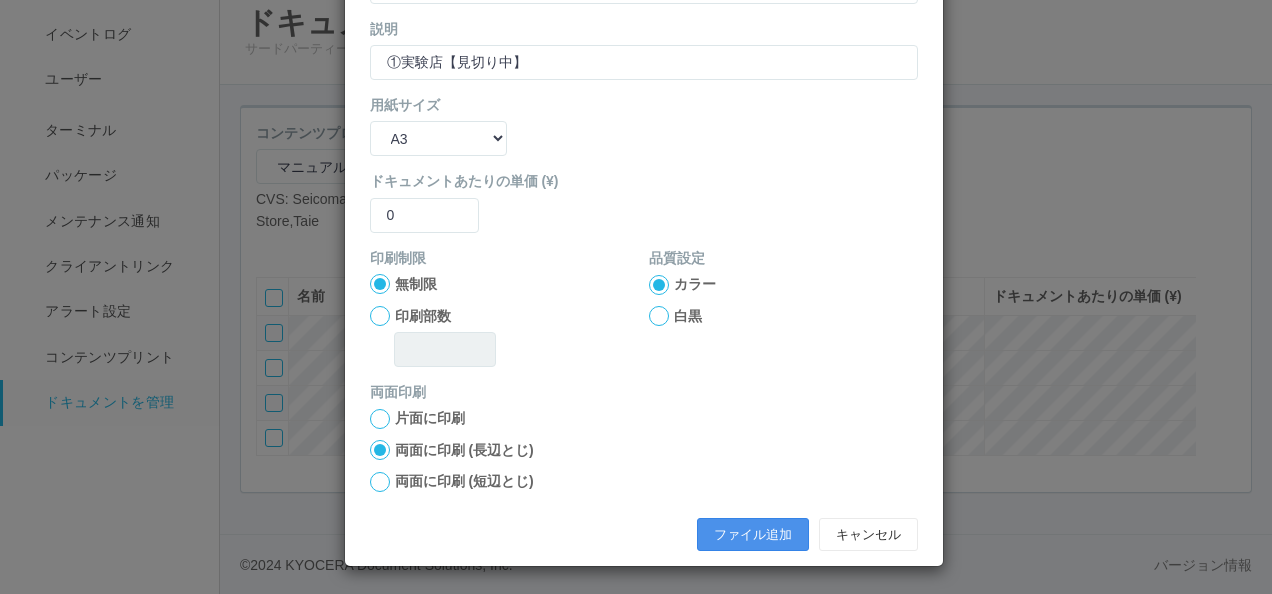 click on "ファイル追加" at bounding box center (753, 535) 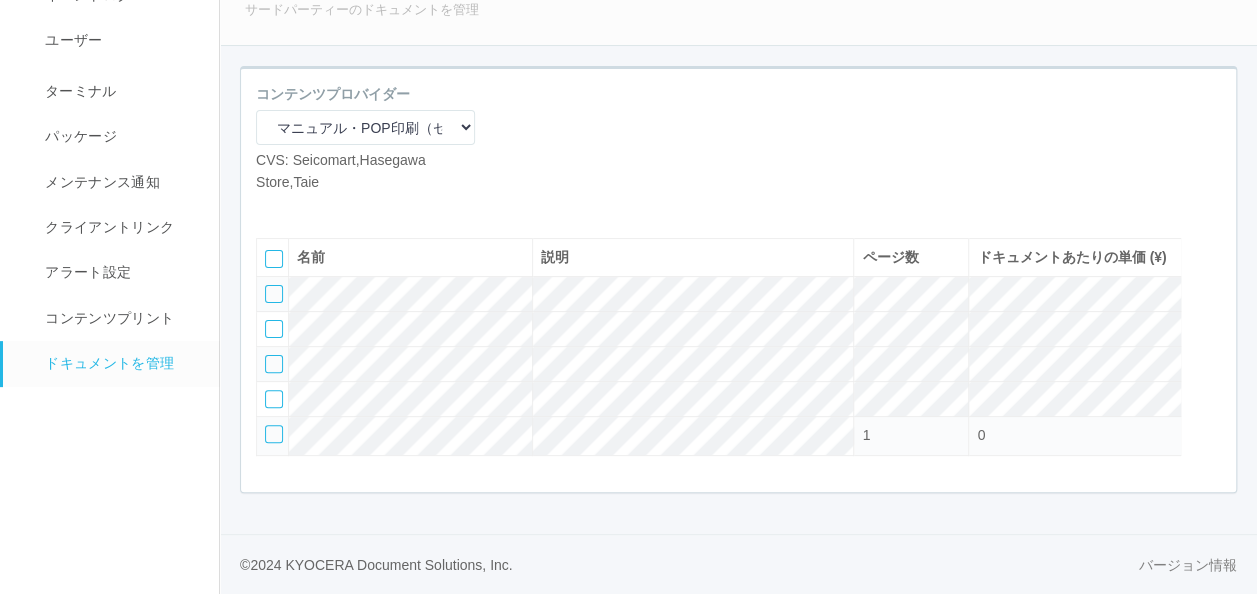click at bounding box center [271, 208] 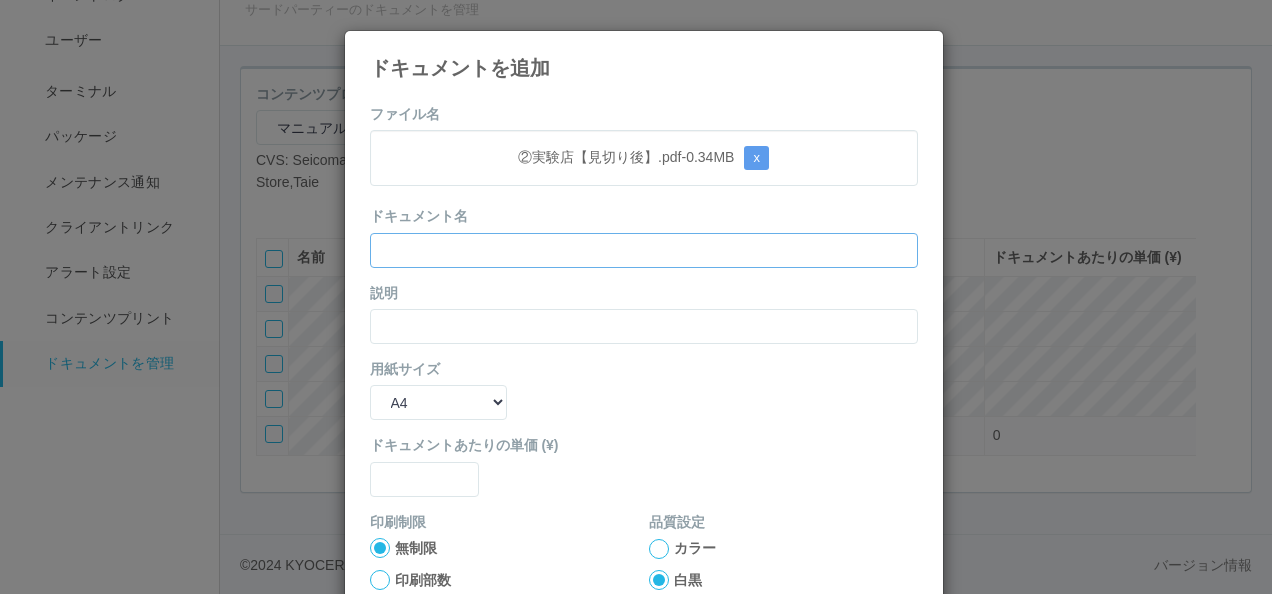 drag, startPoint x: 498, startPoint y: 265, endPoint x: 495, endPoint y: 250, distance: 15.297058 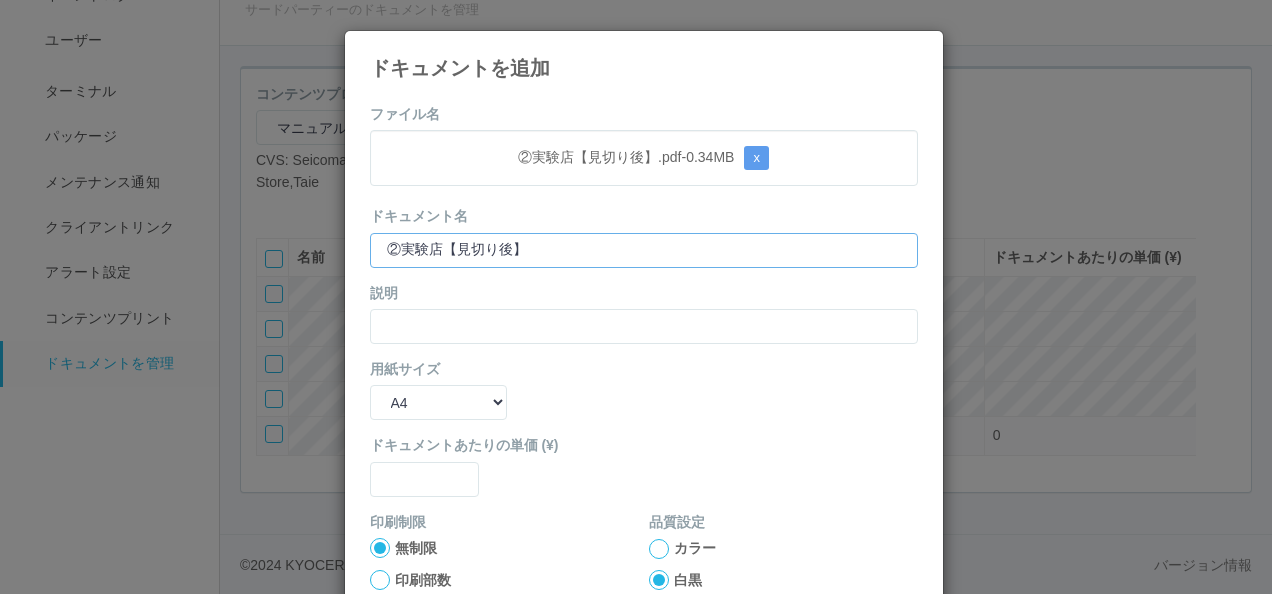type on "②実験店【見切り後】" 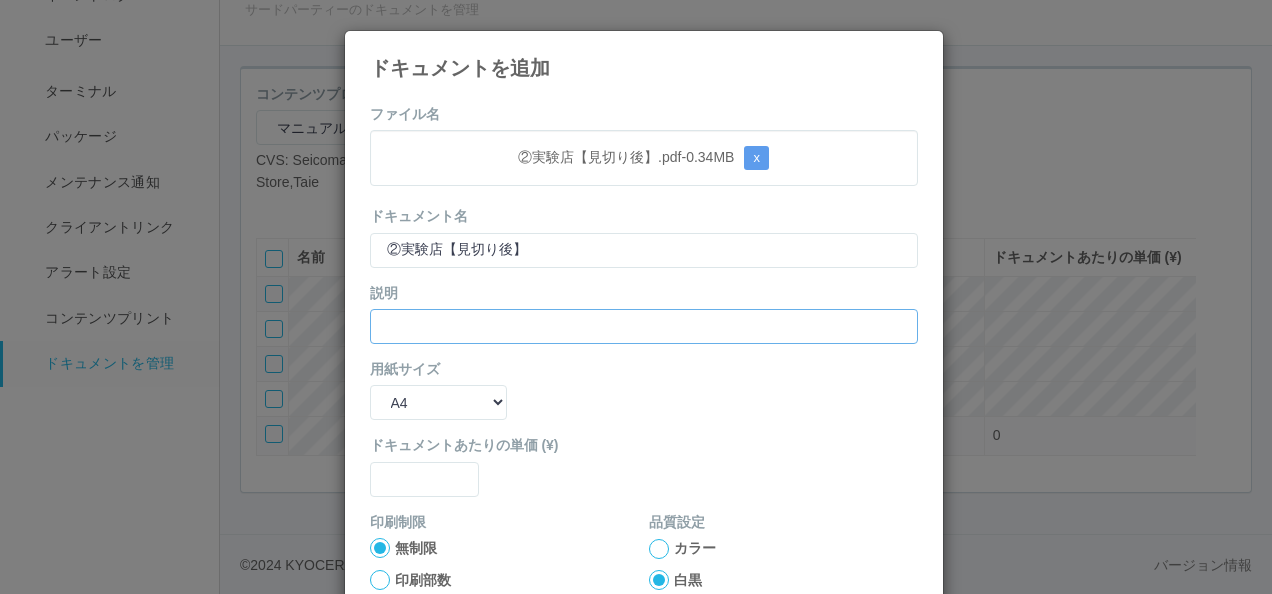 click at bounding box center (644, 326) 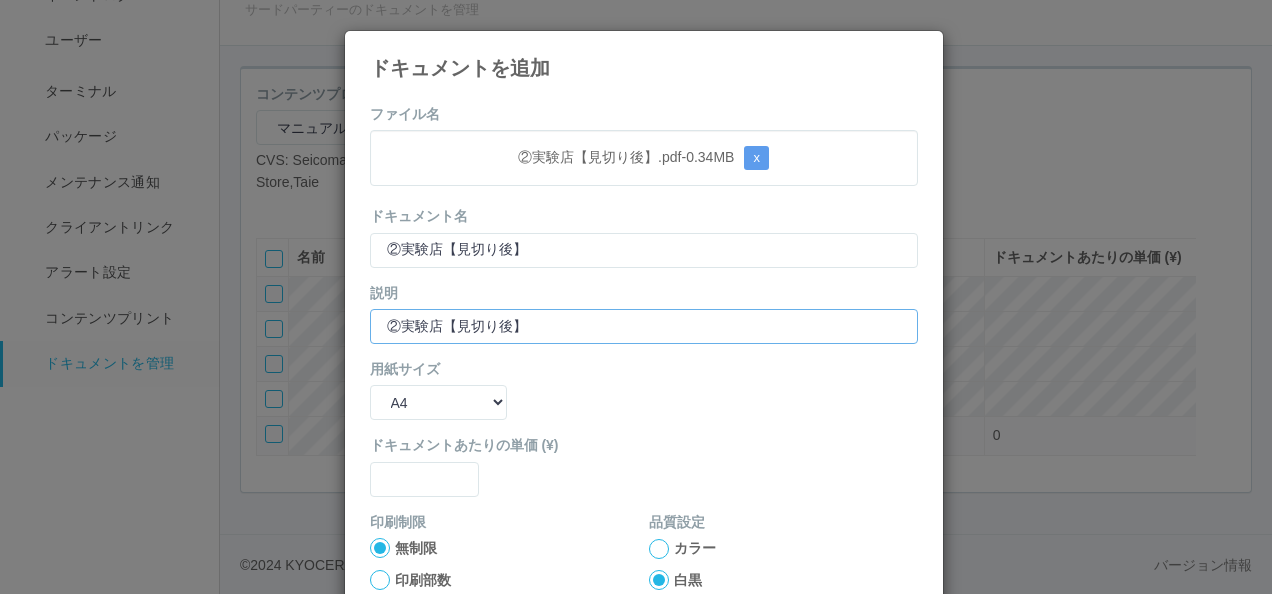 type on "②実験店【見切り後】" 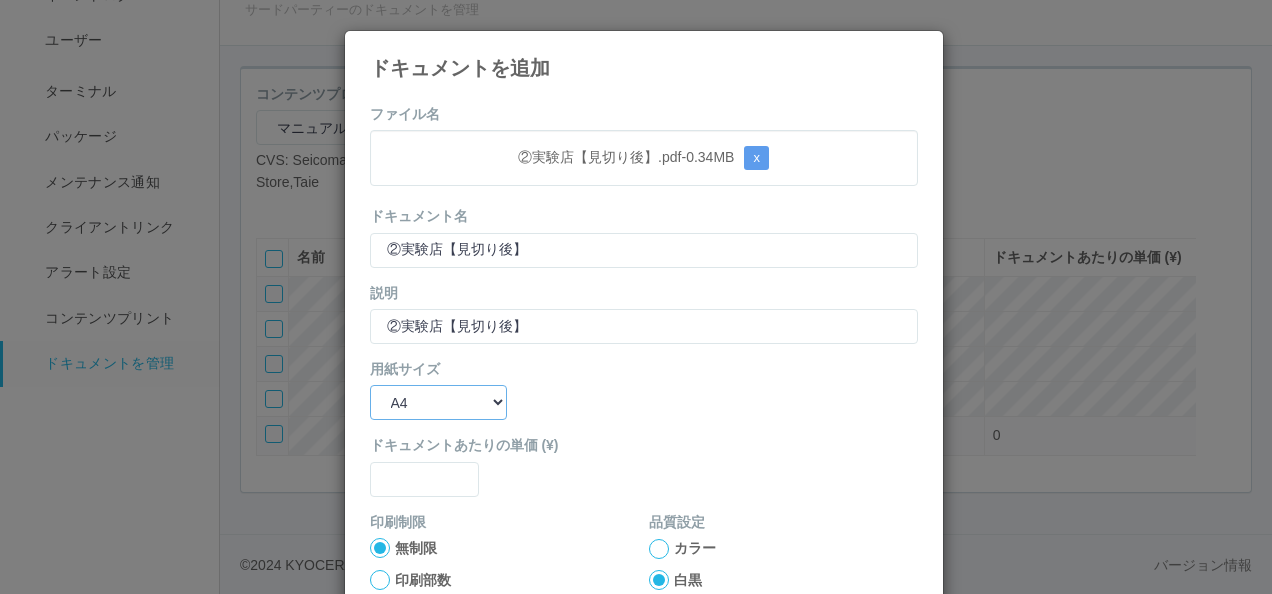 drag, startPoint x: 452, startPoint y: 392, endPoint x: 448, endPoint y: 416, distance: 24.33105 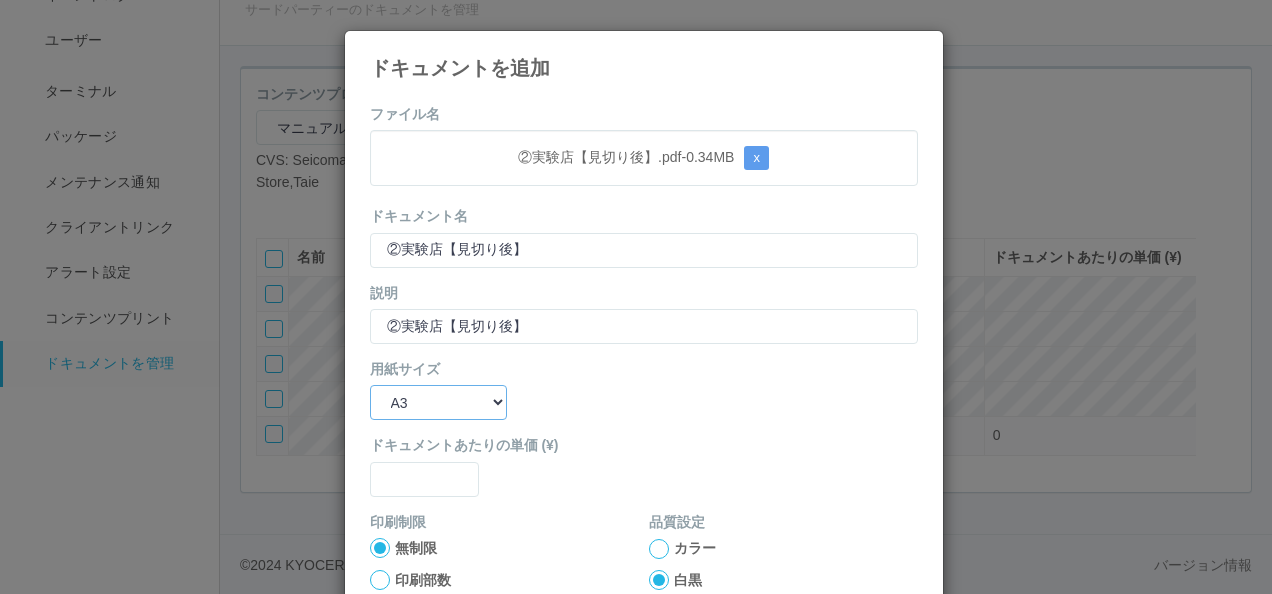 click on "B5 A4 B4 A3" at bounding box center (438, 402) 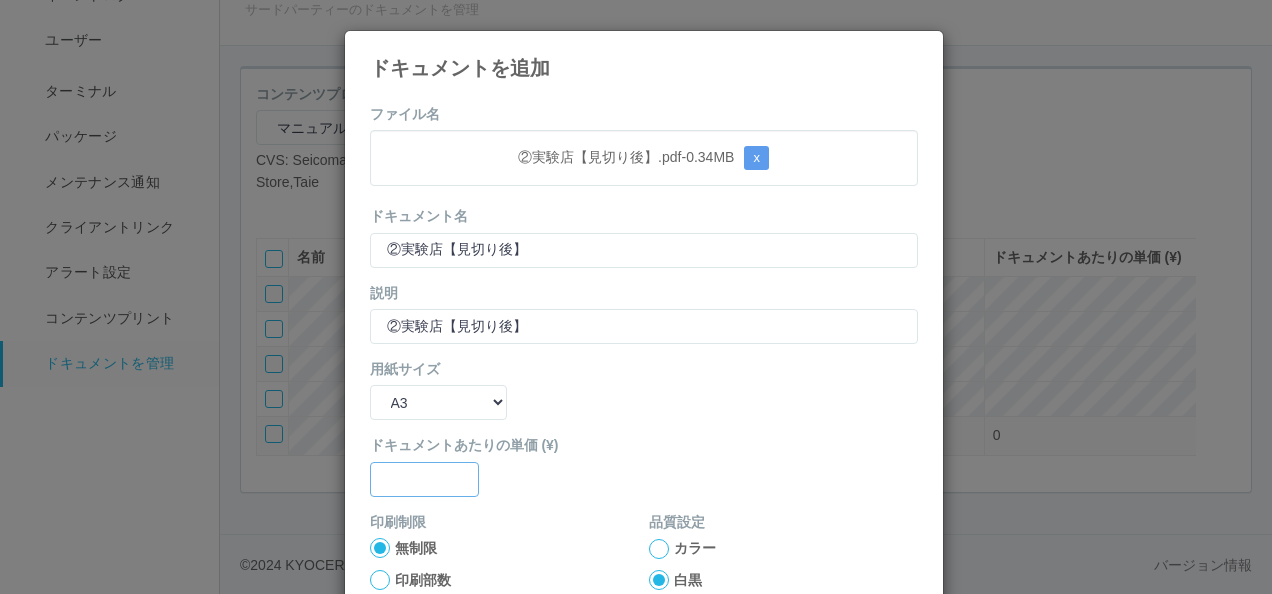 click at bounding box center (425, 479) 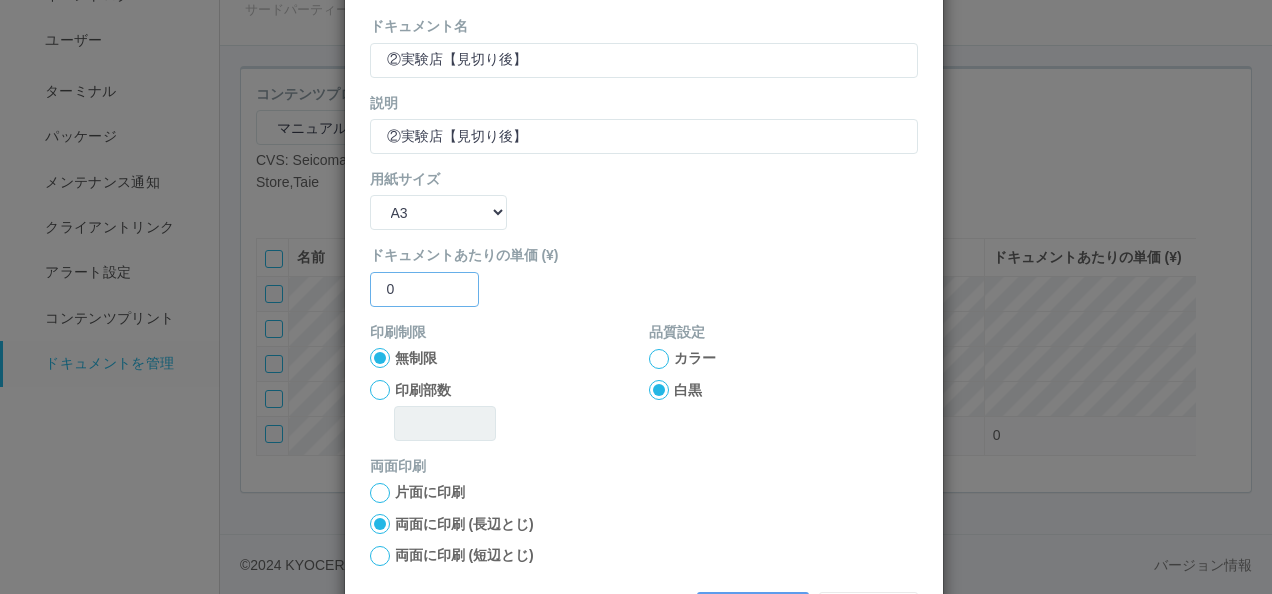 scroll, scrollTop: 200, scrollLeft: 0, axis: vertical 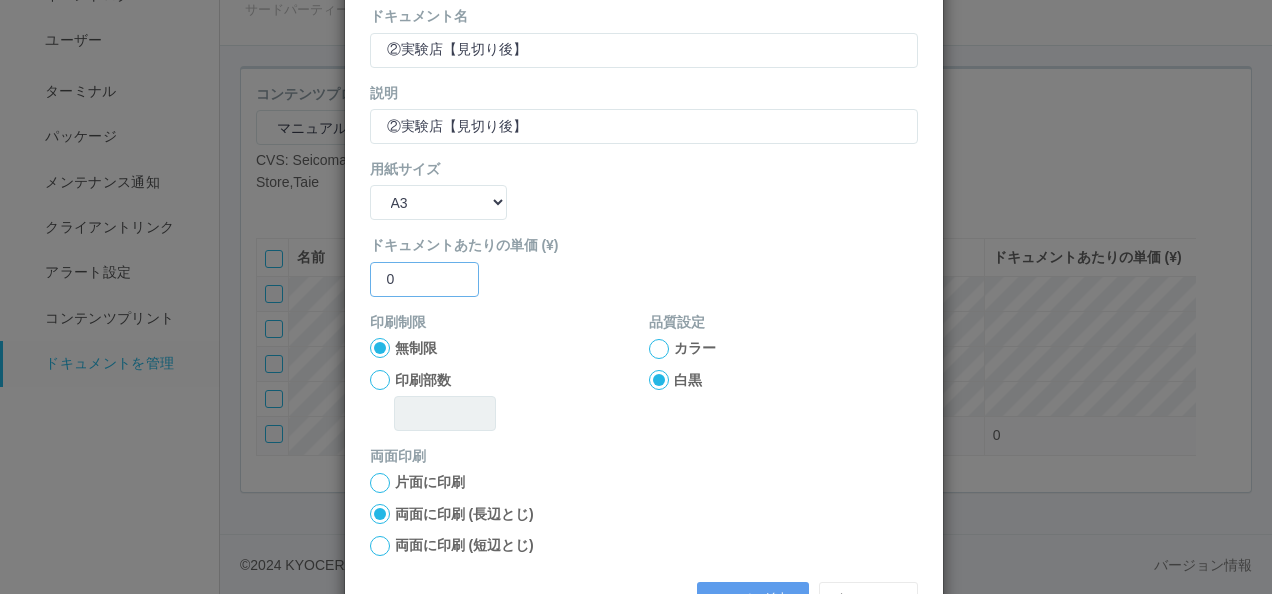 type on "0" 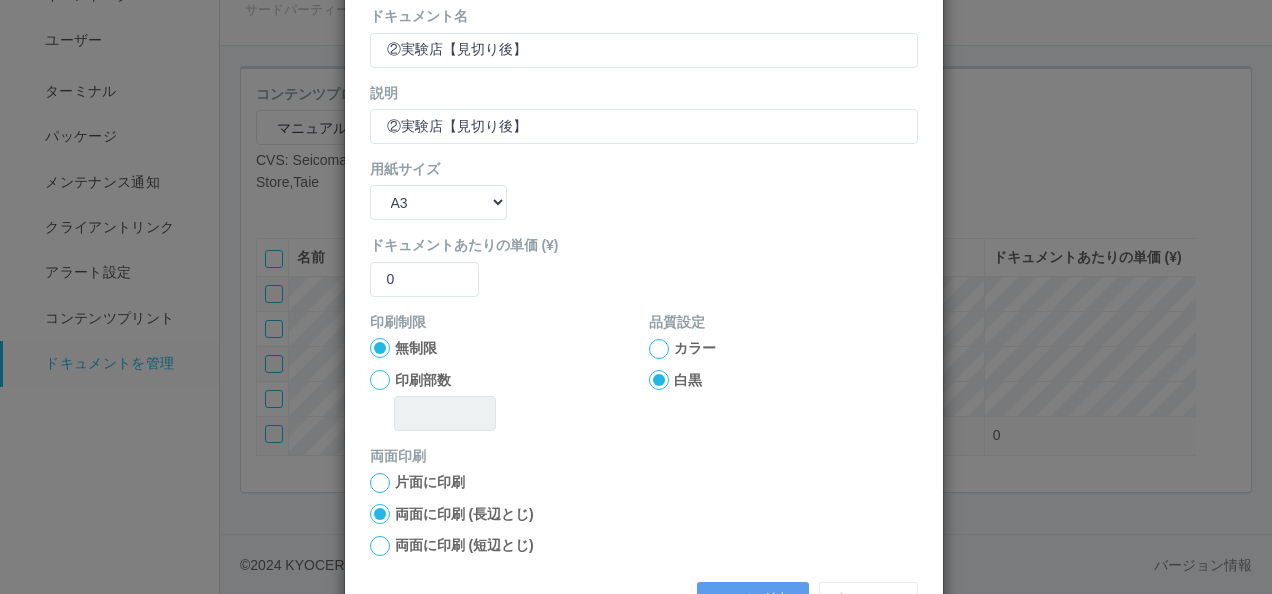 click at bounding box center (659, 349) 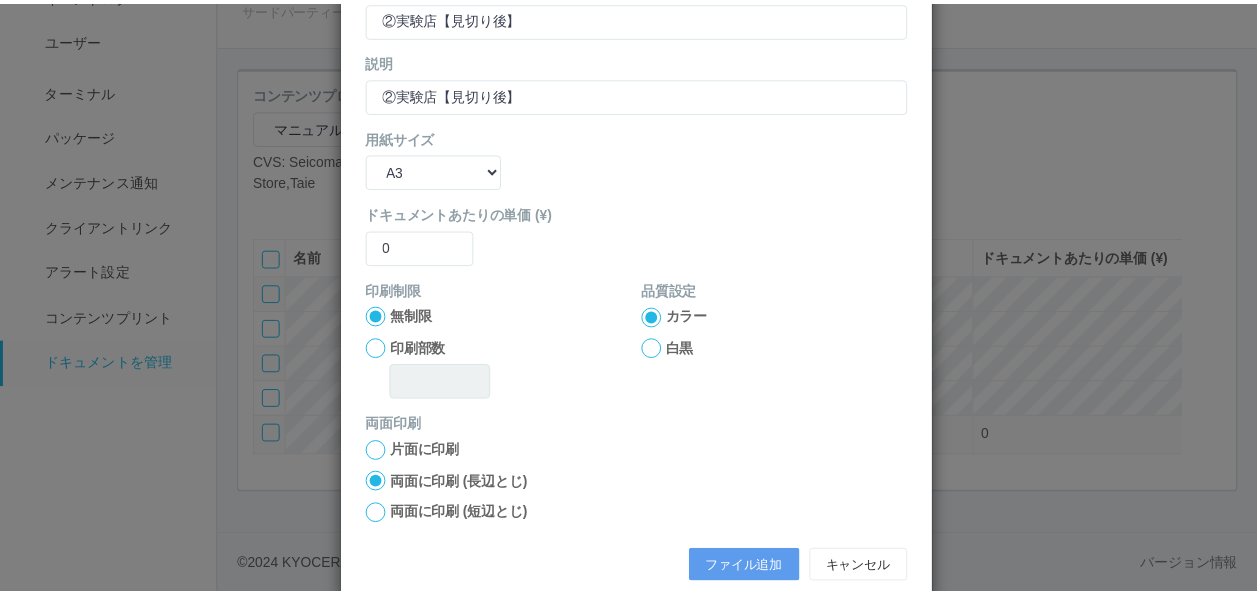 scroll, scrollTop: 264, scrollLeft: 0, axis: vertical 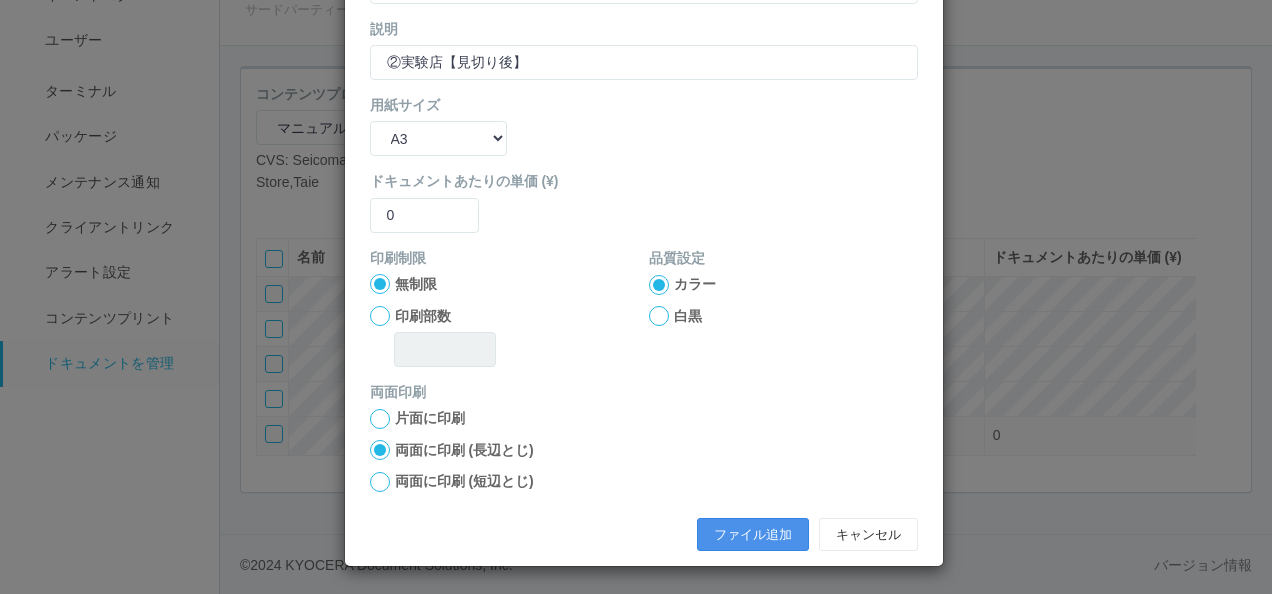 click on "ファイル追加" at bounding box center (753, 535) 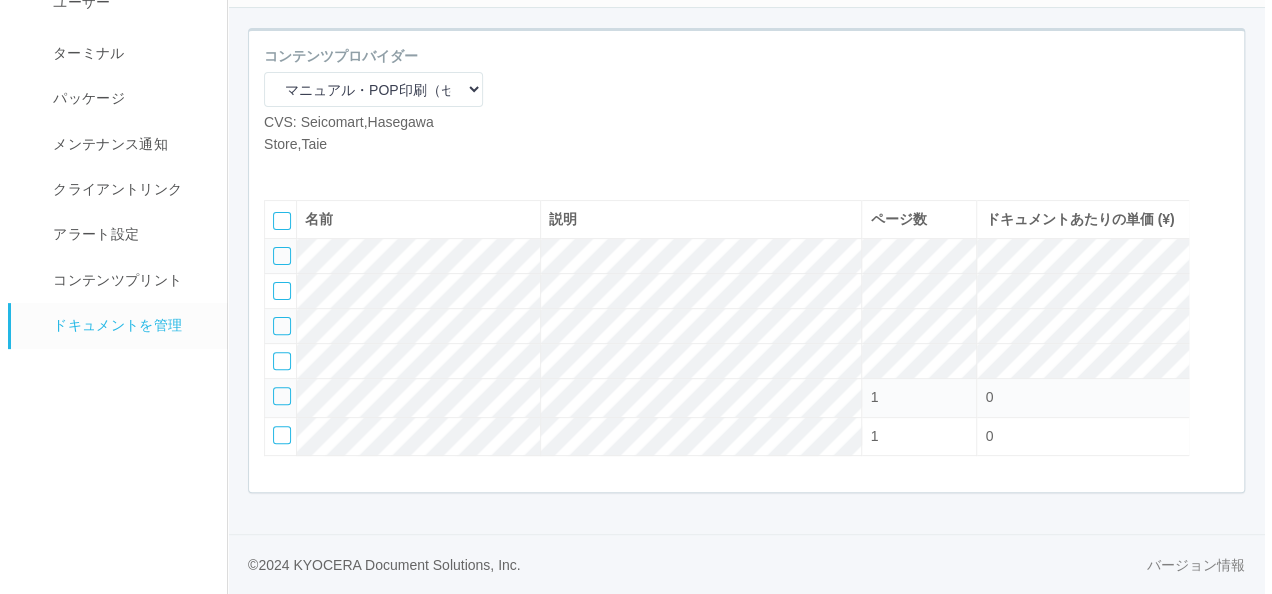 scroll, scrollTop: 196, scrollLeft: 0, axis: vertical 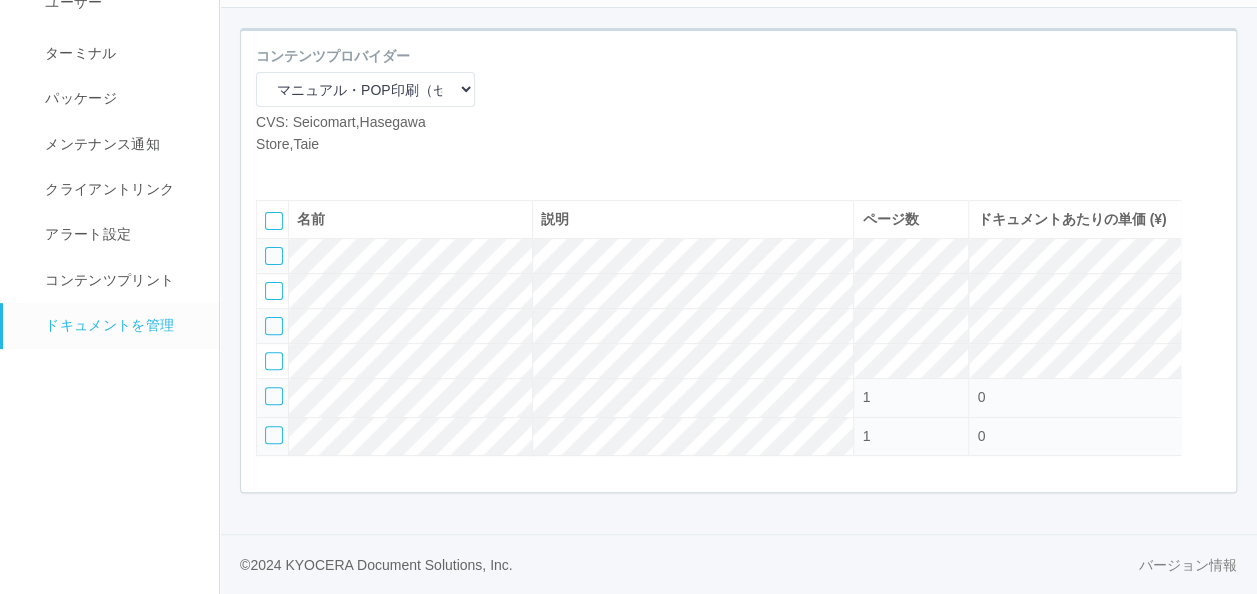 click at bounding box center [274, 435] 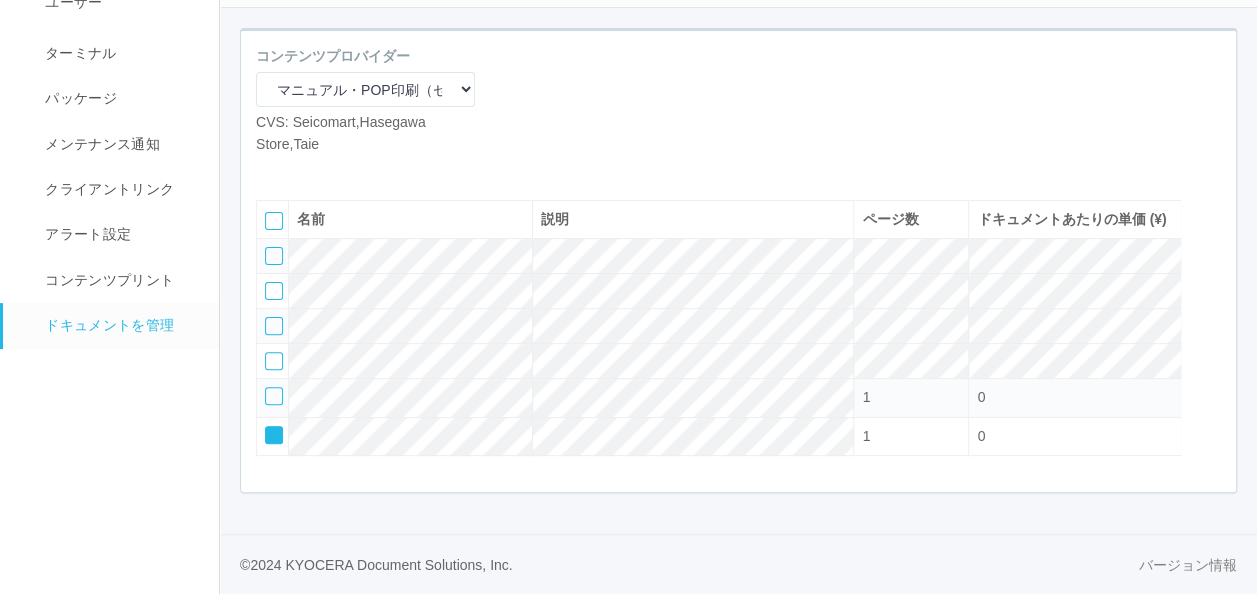 click at bounding box center [316, 170] 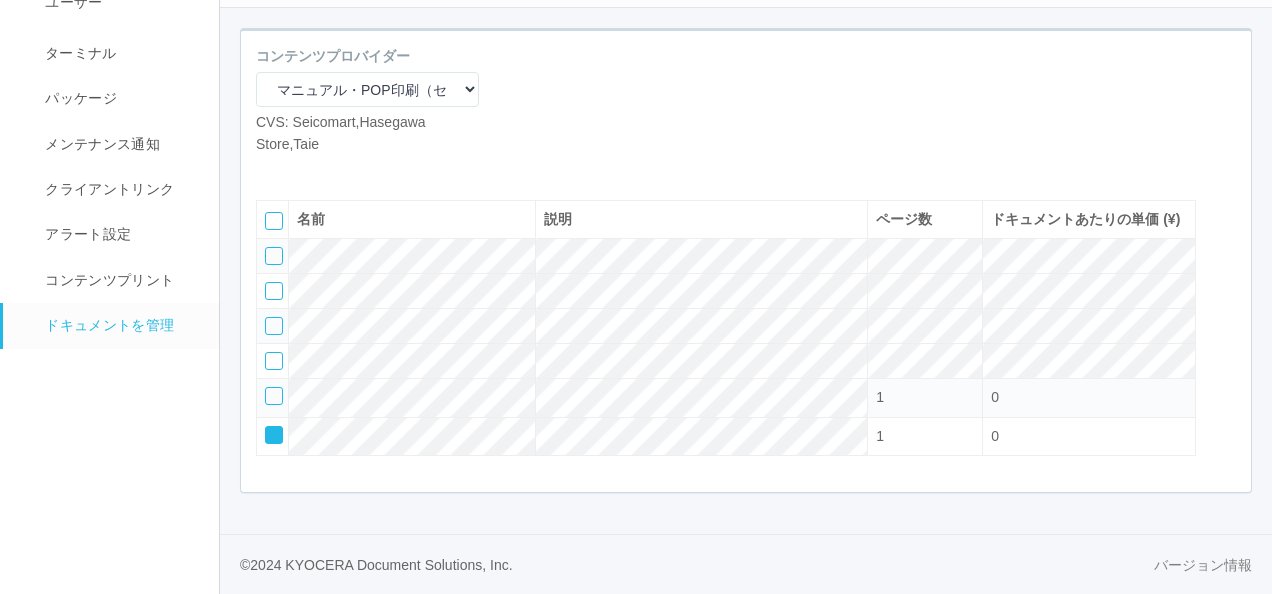 select on "A3" 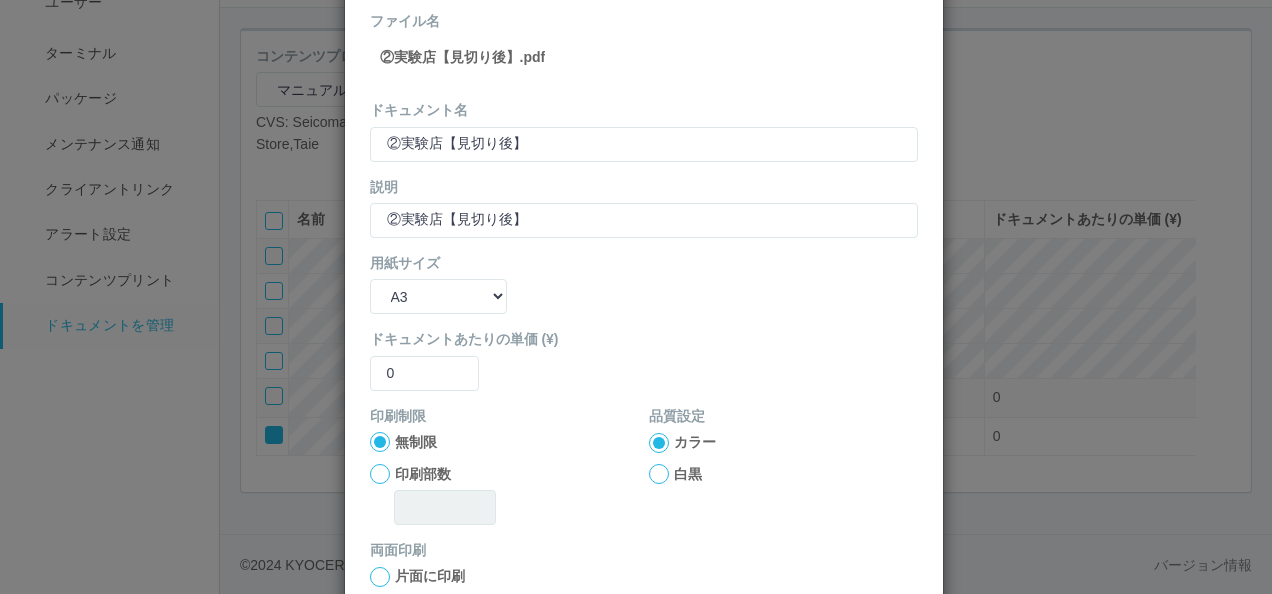 scroll, scrollTop: 53, scrollLeft: 0, axis: vertical 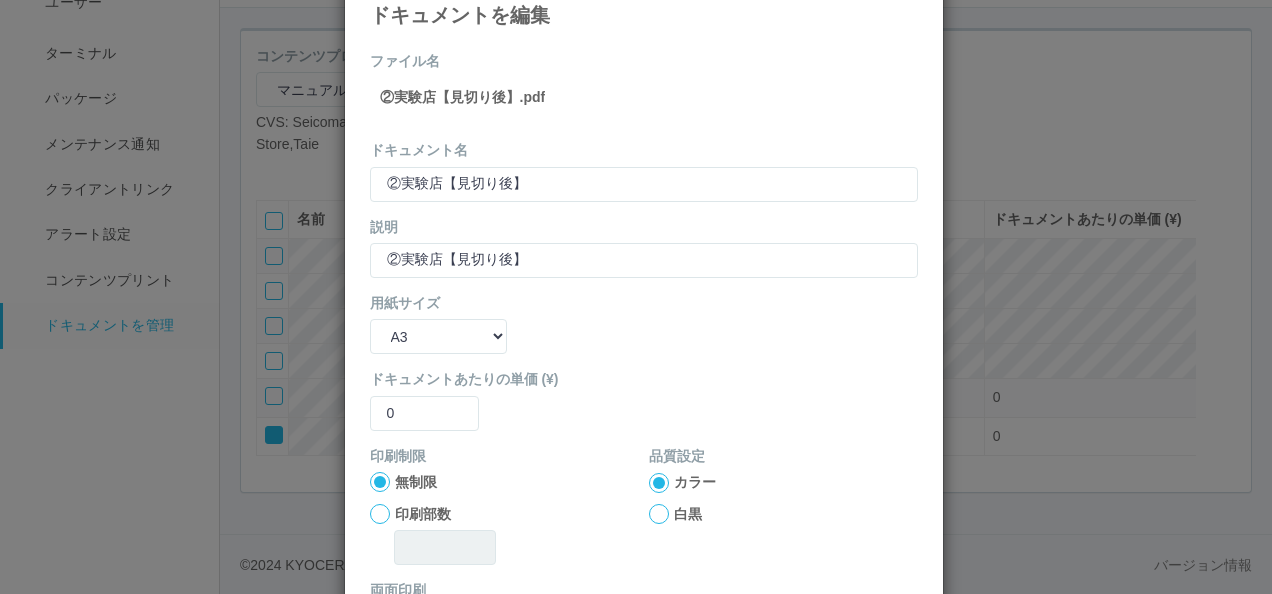 click at bounding box center (918, -7) 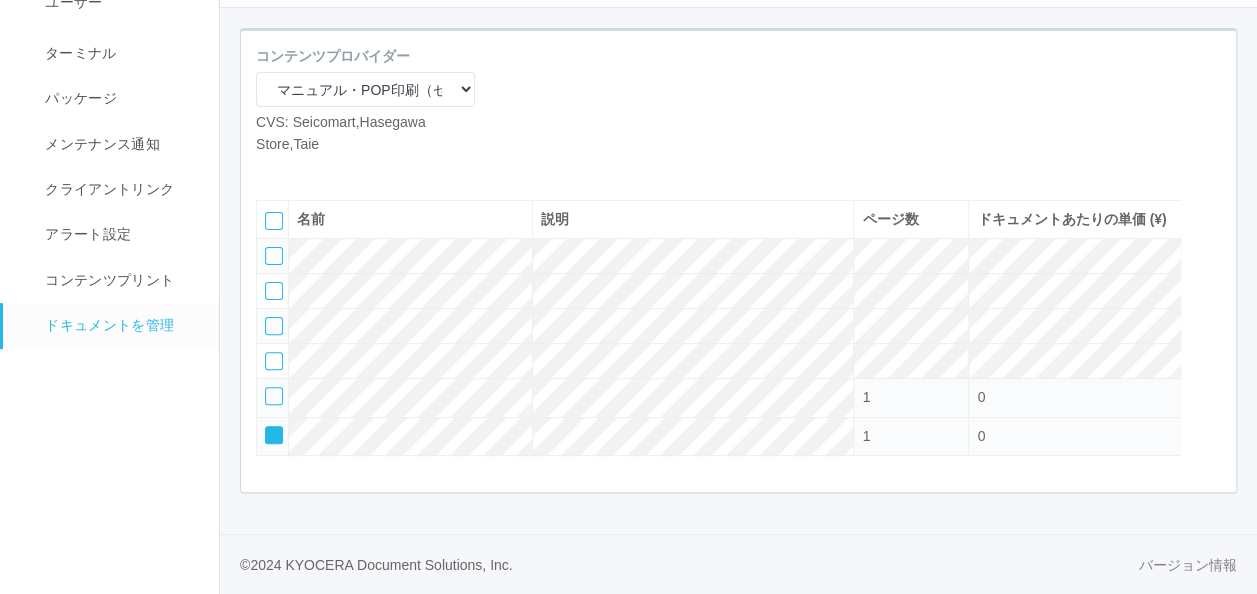 click at bounding box center [267, 428] 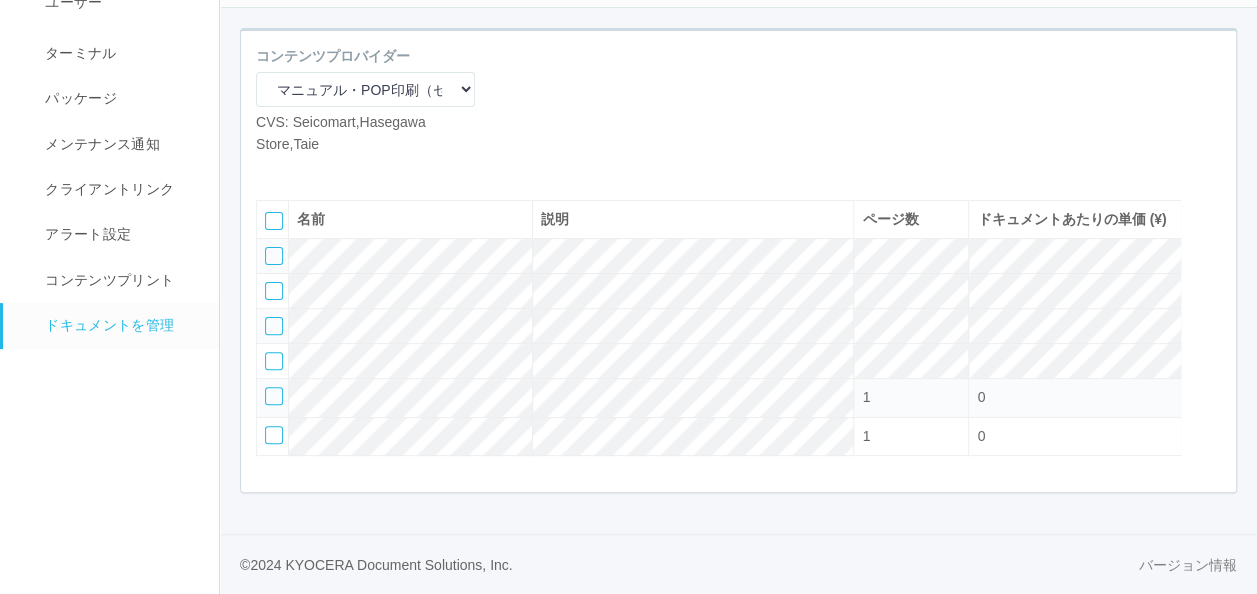 click at bounding box center (274, 396) 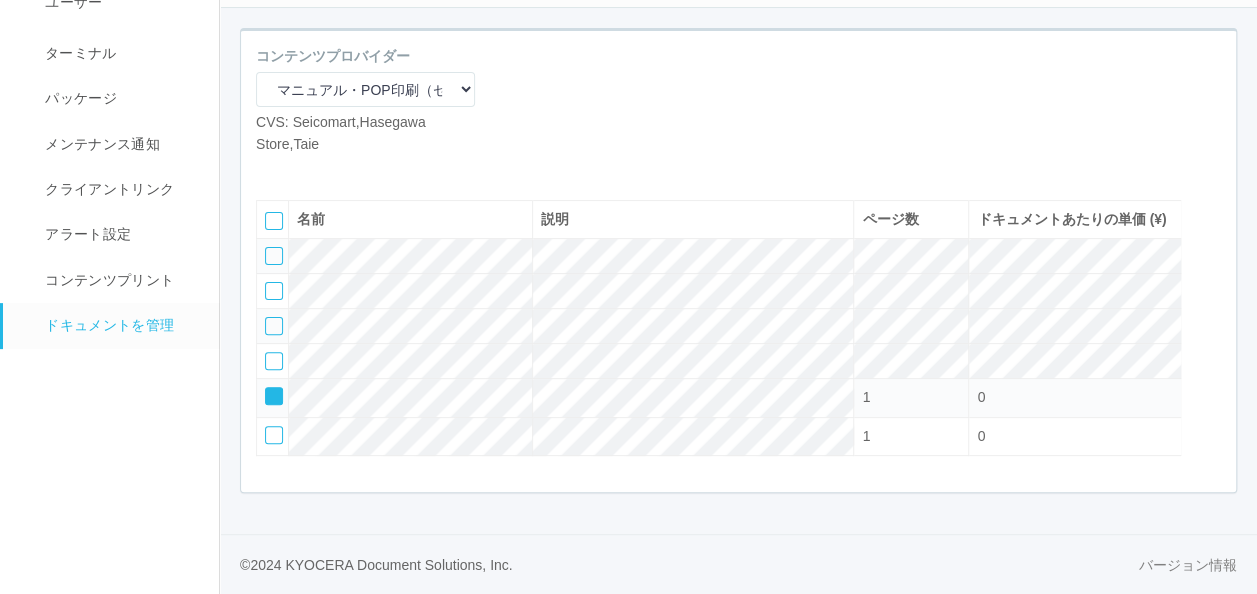 click at bounding box center [316, 170] 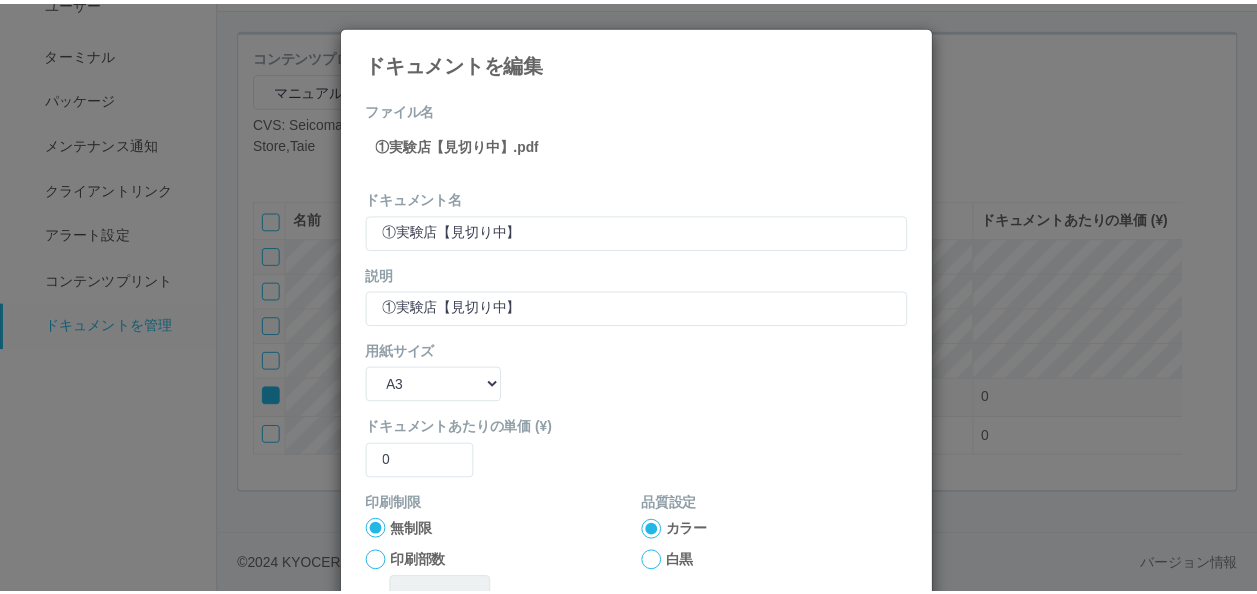 scroll, scrollTop: 0, scrollLeft: 0, axis: both 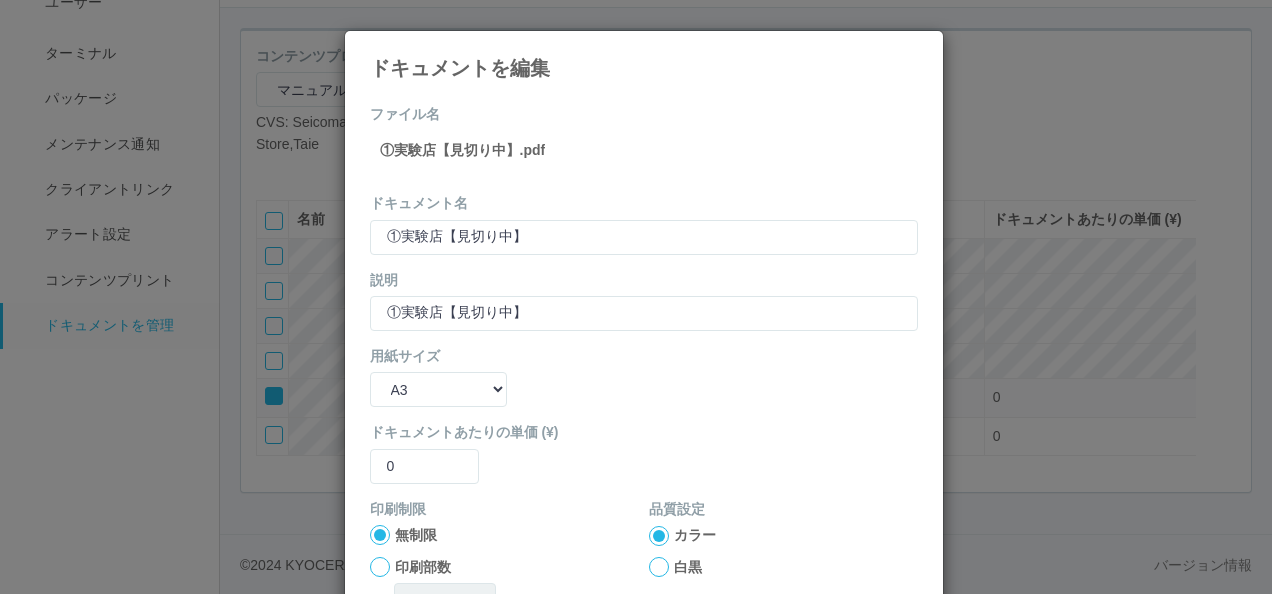 click at bounding box center (918, 46) 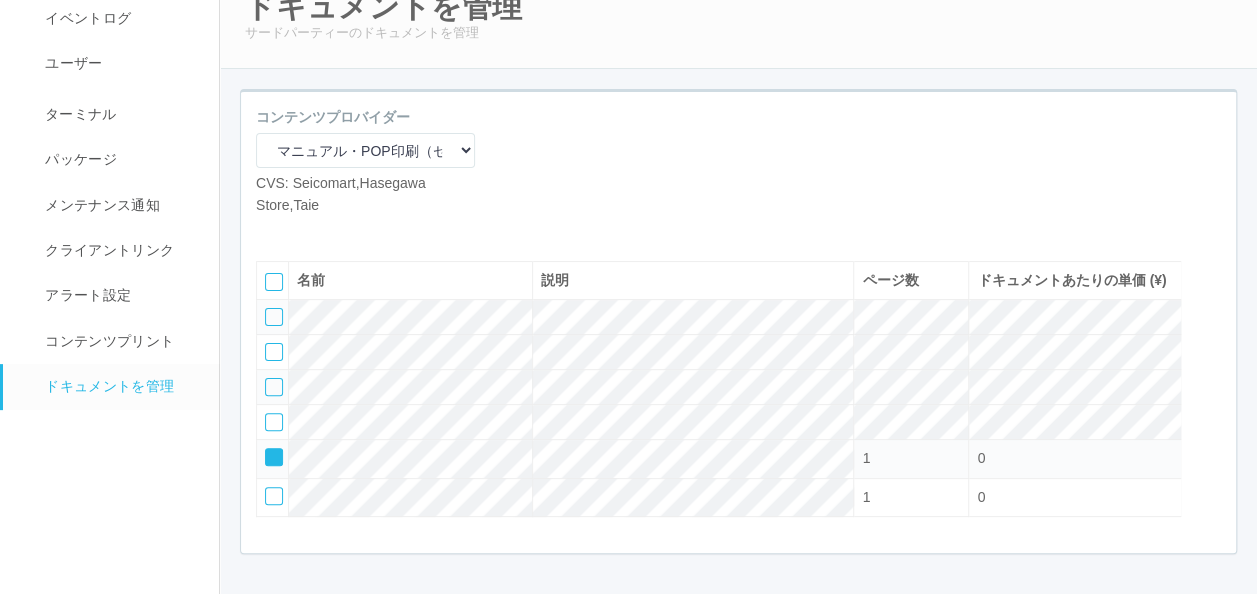 scroll, scrollTop: 196, scrollLeft: 0, axis: vertical 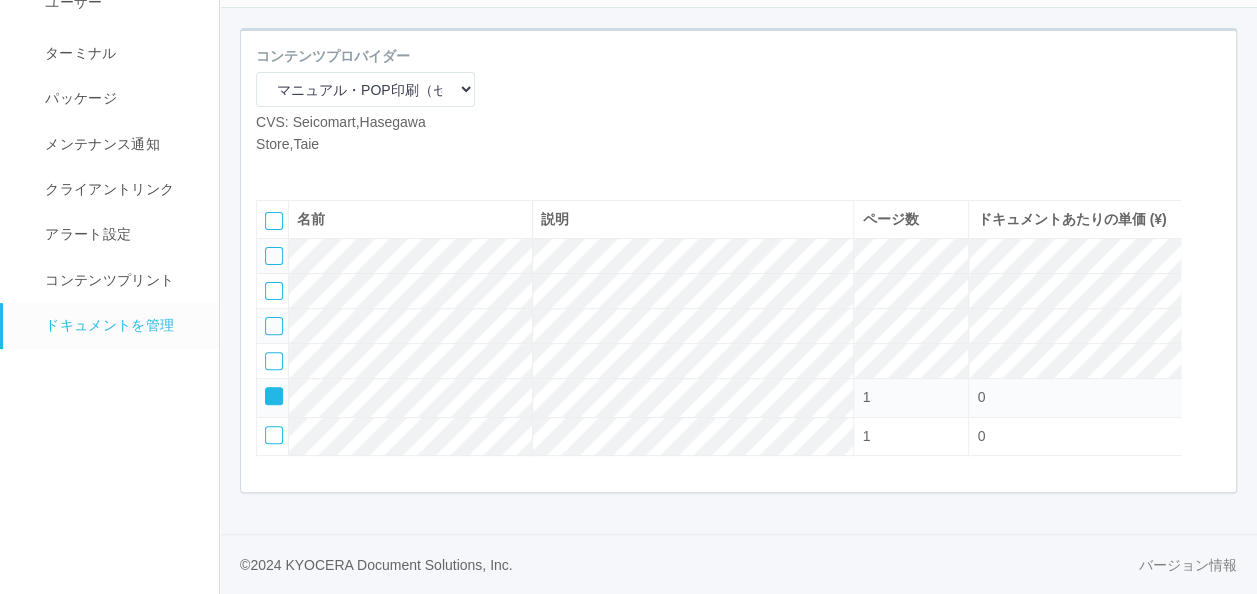 click at bounding box center [267, 389] 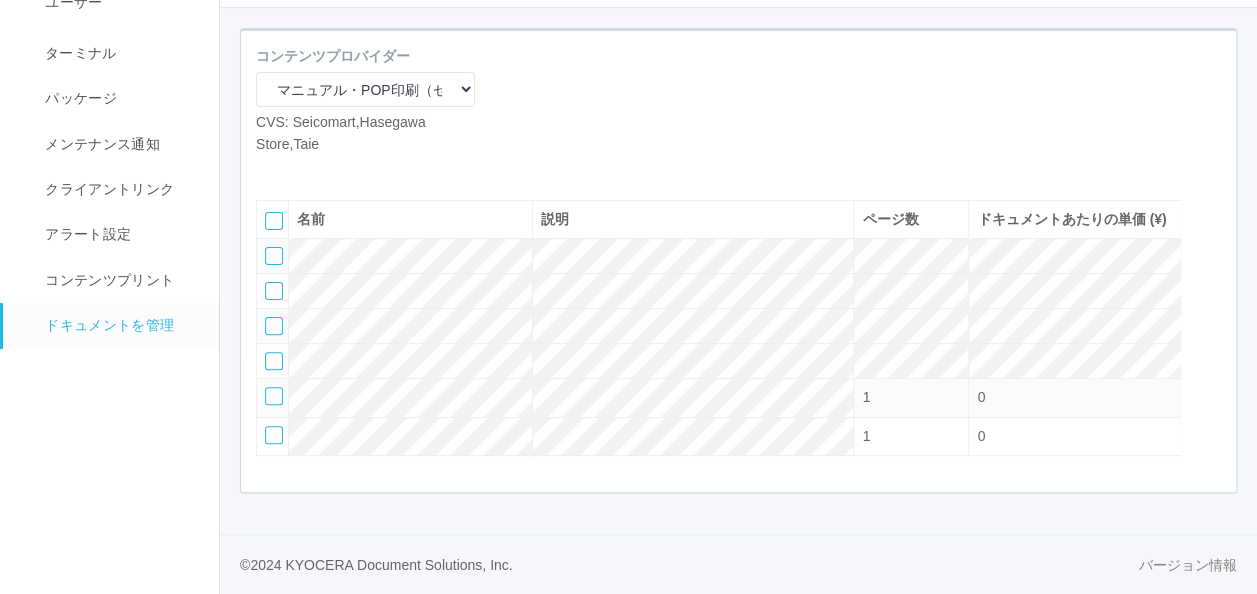 click at bounding box center [301, 170] 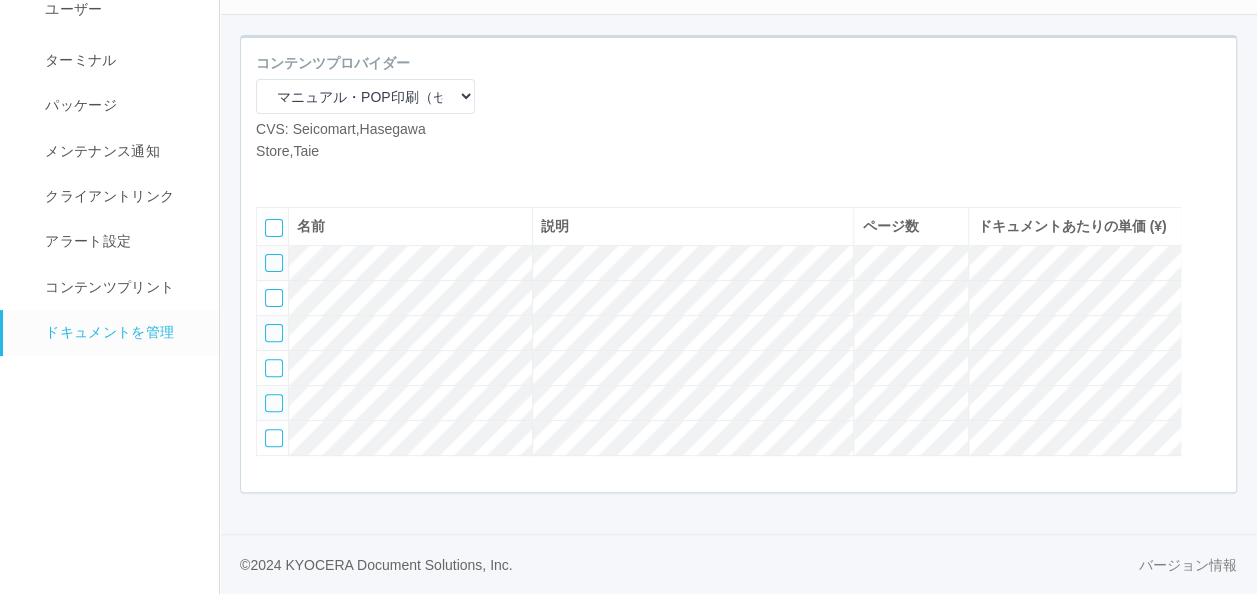 scroll, scrollTop: 196, scrollLeft: 0, axis: vertical 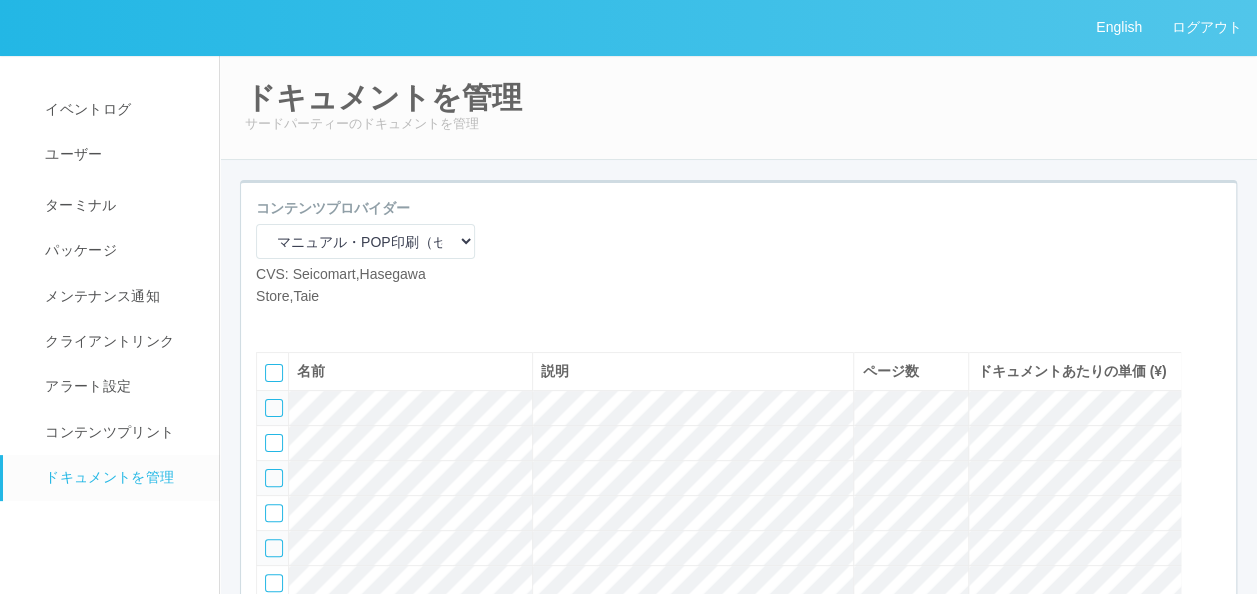 click at bounding box center [301, 322] 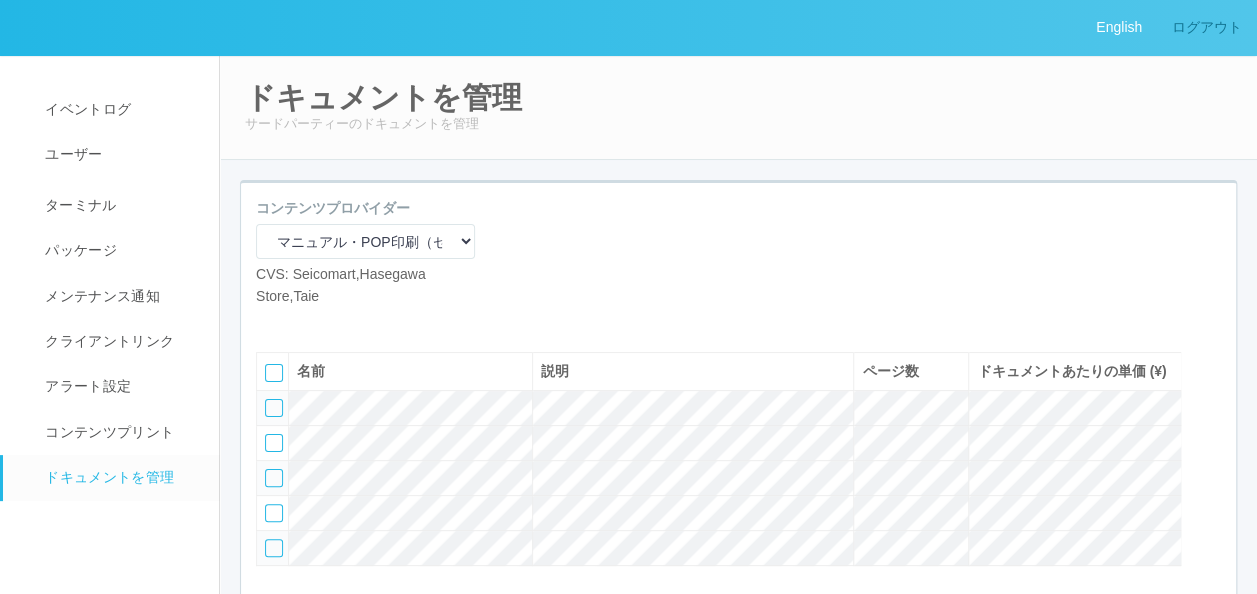 click on "ログアウト" at bounding box center (1207, 27) 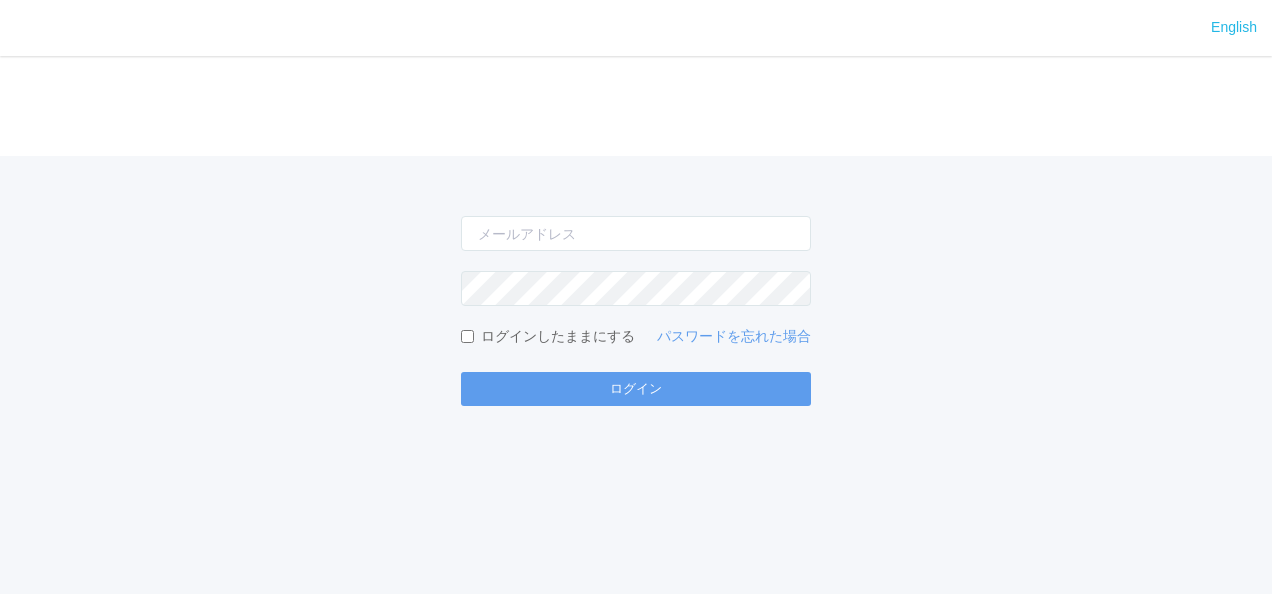 click on "ログインしたままにする パスワードを忘れた場合 ログイン" at bounding box center [636, 281] 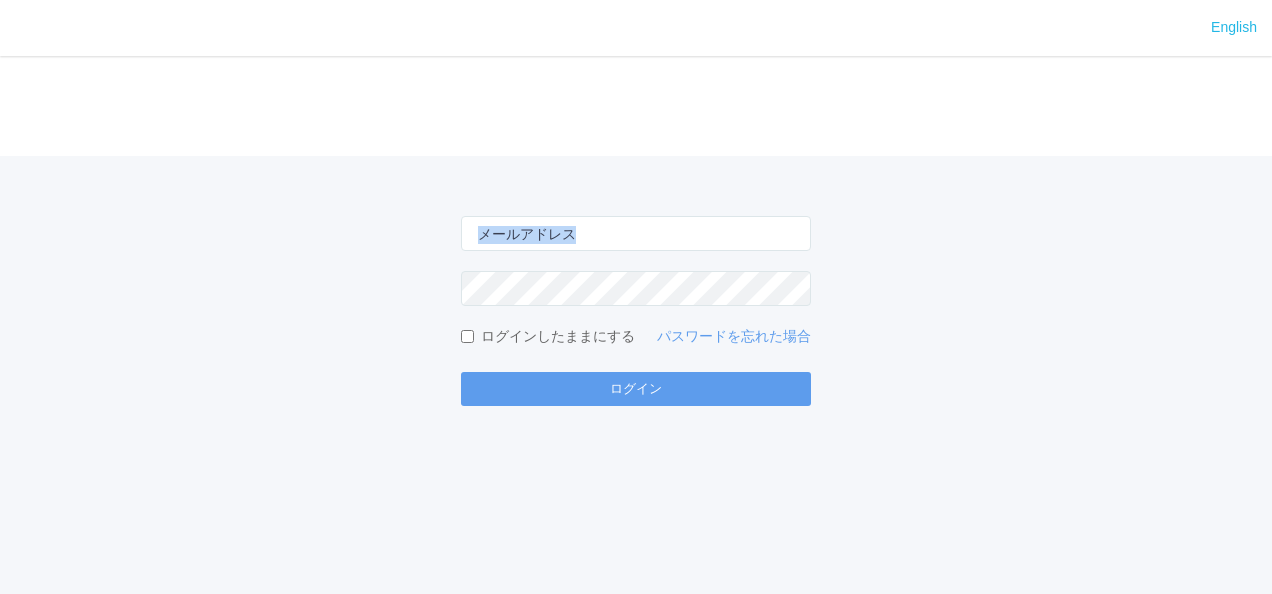 drag, startPoint x: 450, startPoint y: 321, endPoint x: 240, endPoint y: 251, distance: 221.35944 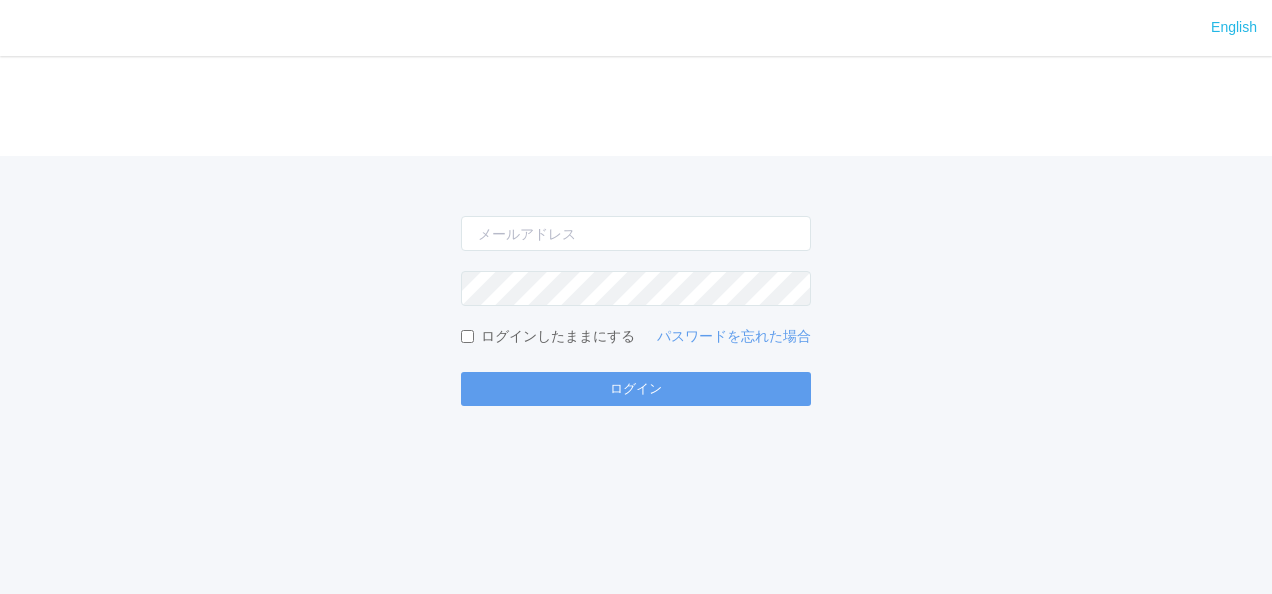 click on "ログインしたままにする パスワードを忘れた場合 ログイン" at bounding box center (636, 281) 